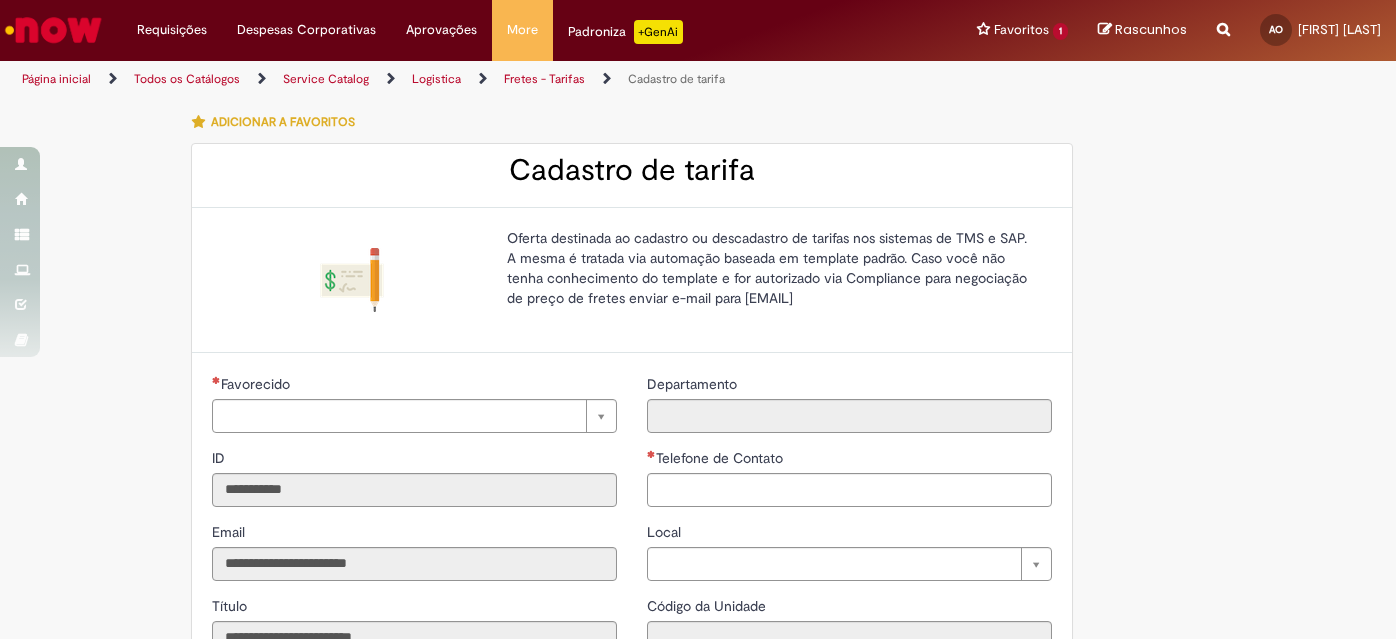 type on "**********" 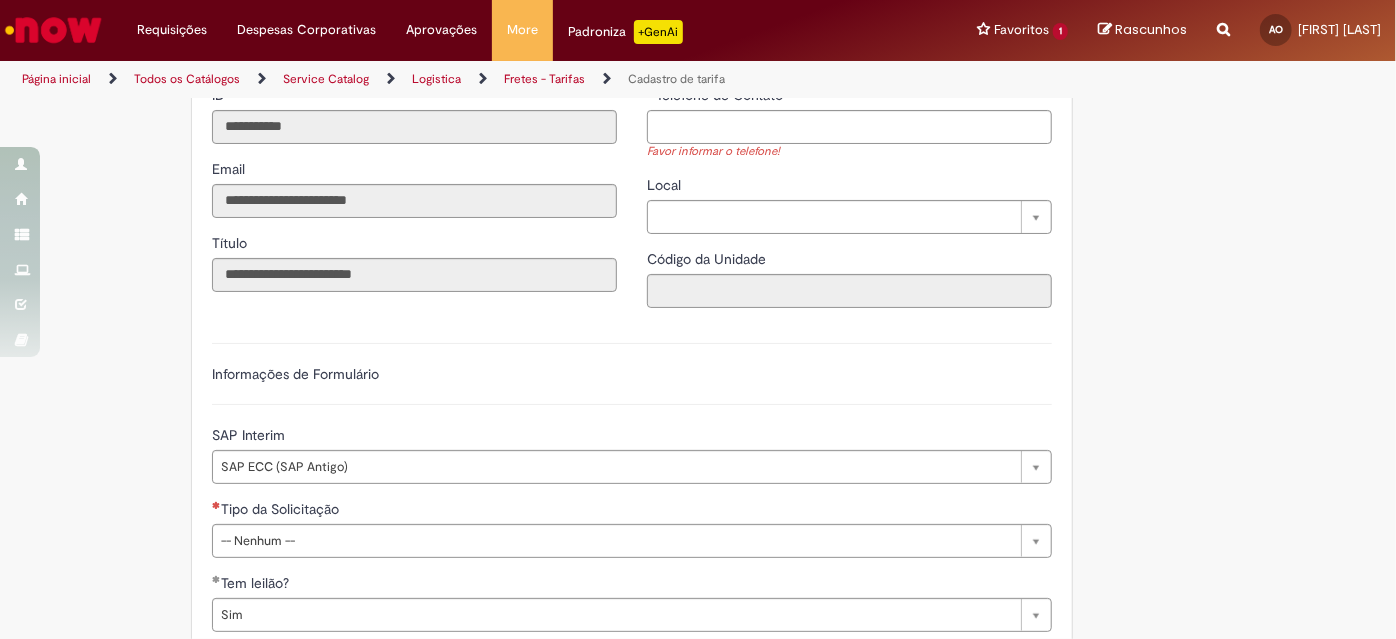 click on "Departamento Telefone de Contato Favor informar o telefone! Local          Pesquisar usando lista                 Local                     Código da Unidade" at bounding box center [849, 167] 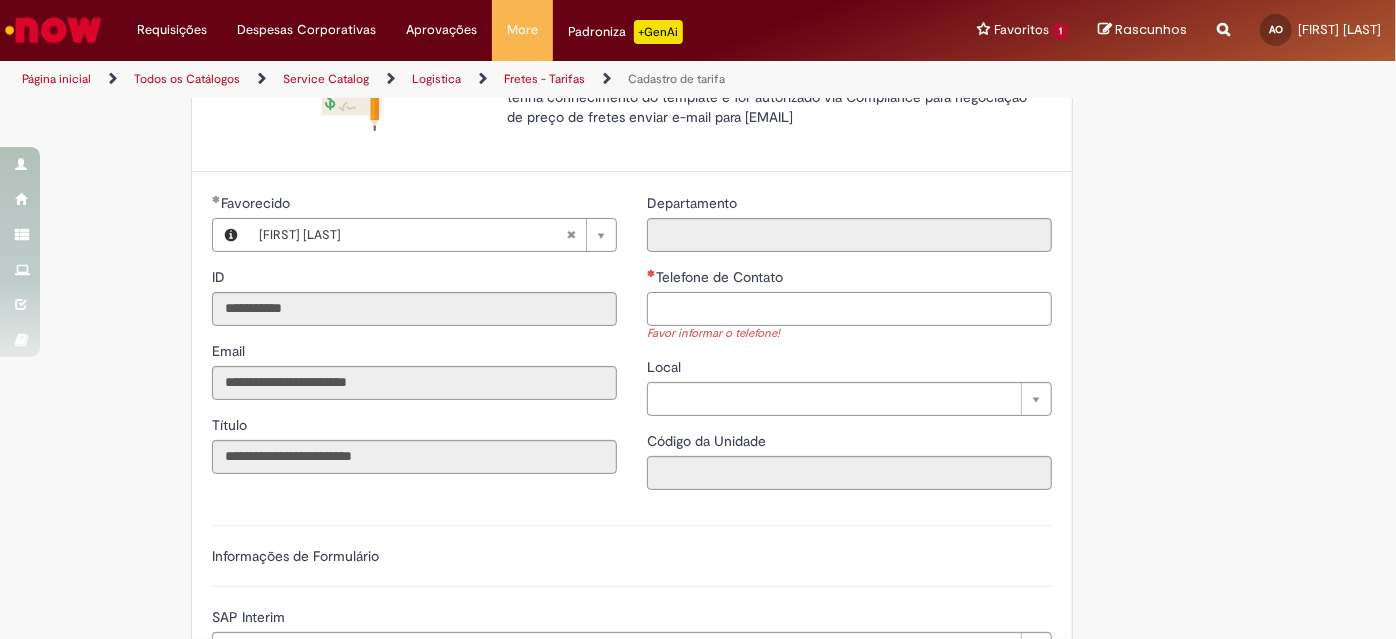 click on "Telefone de Contato" at bounding box center (849, 309) 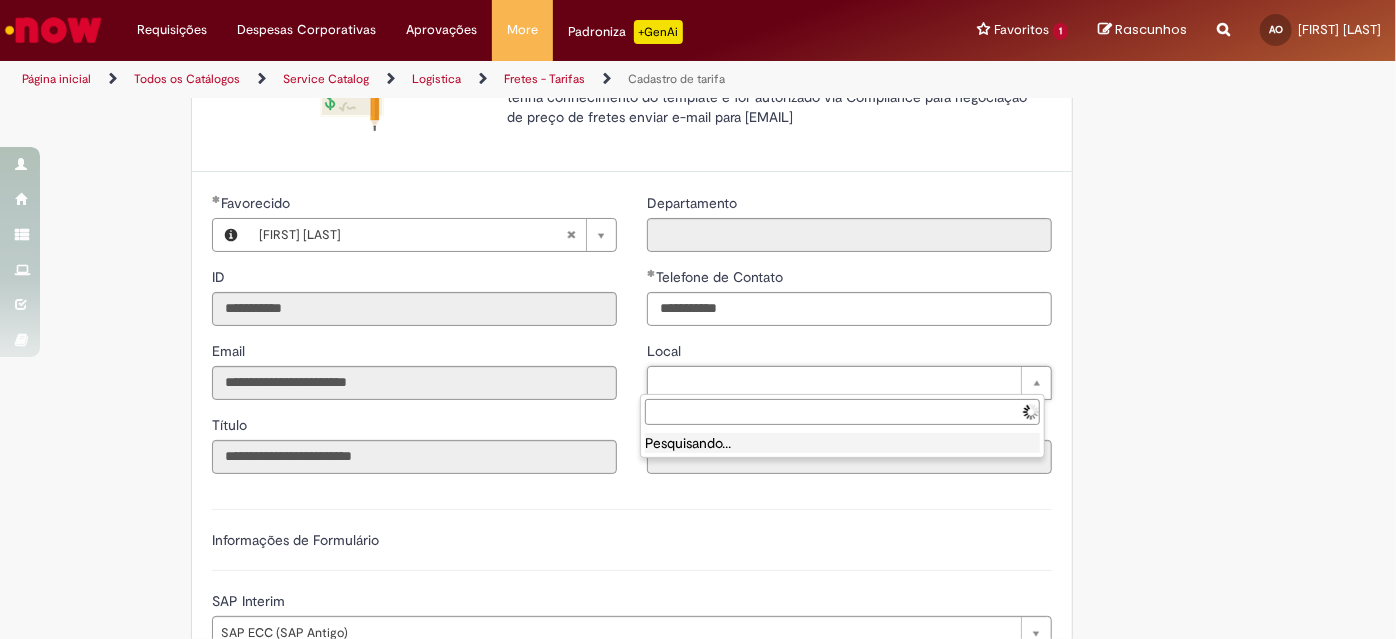 type on "**********" 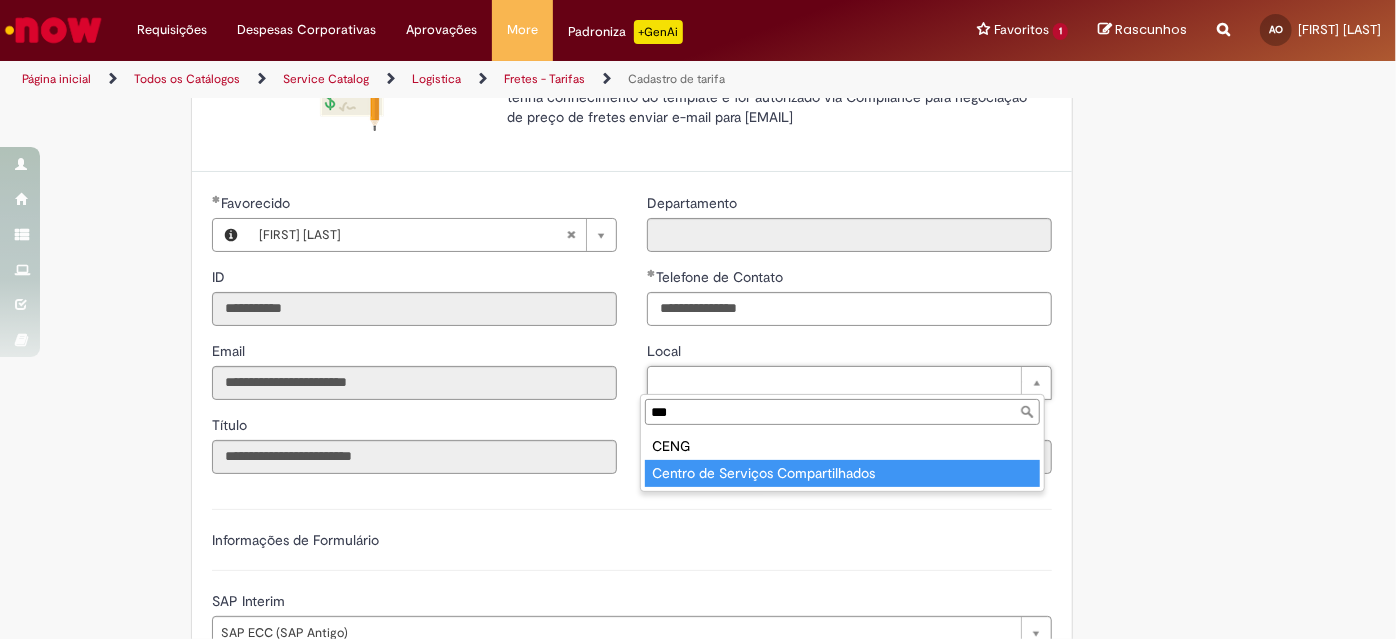 type on "***" 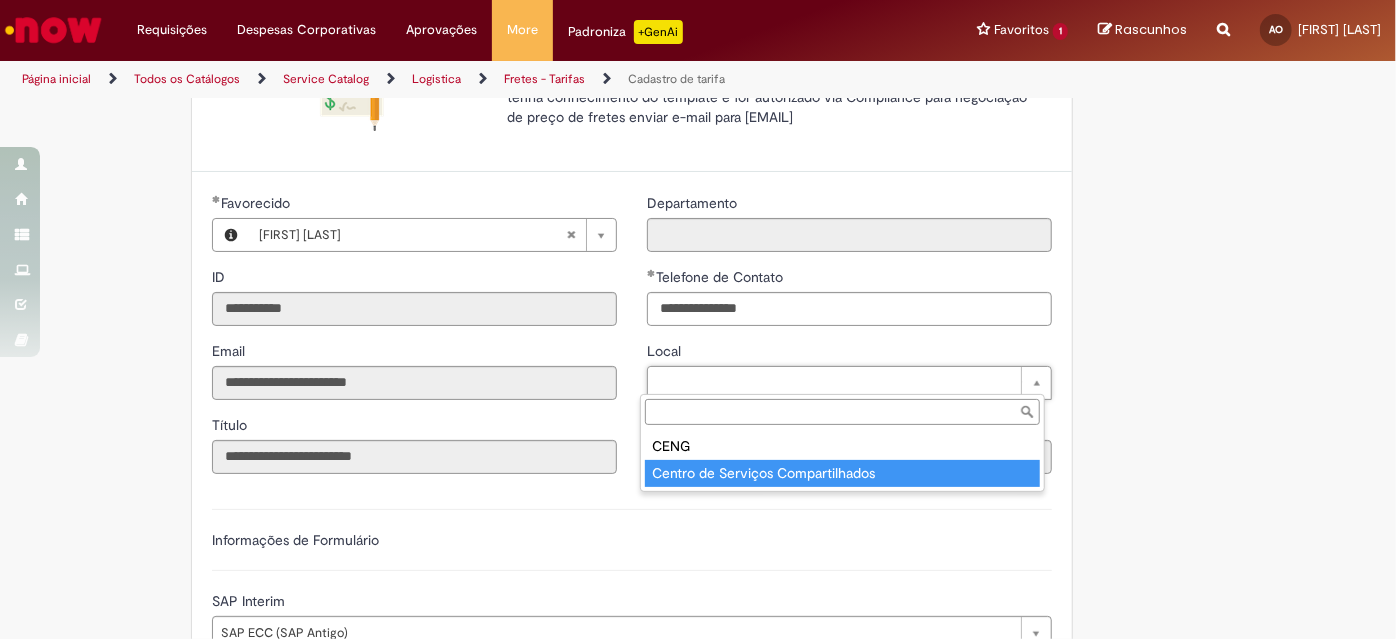 type on "****" 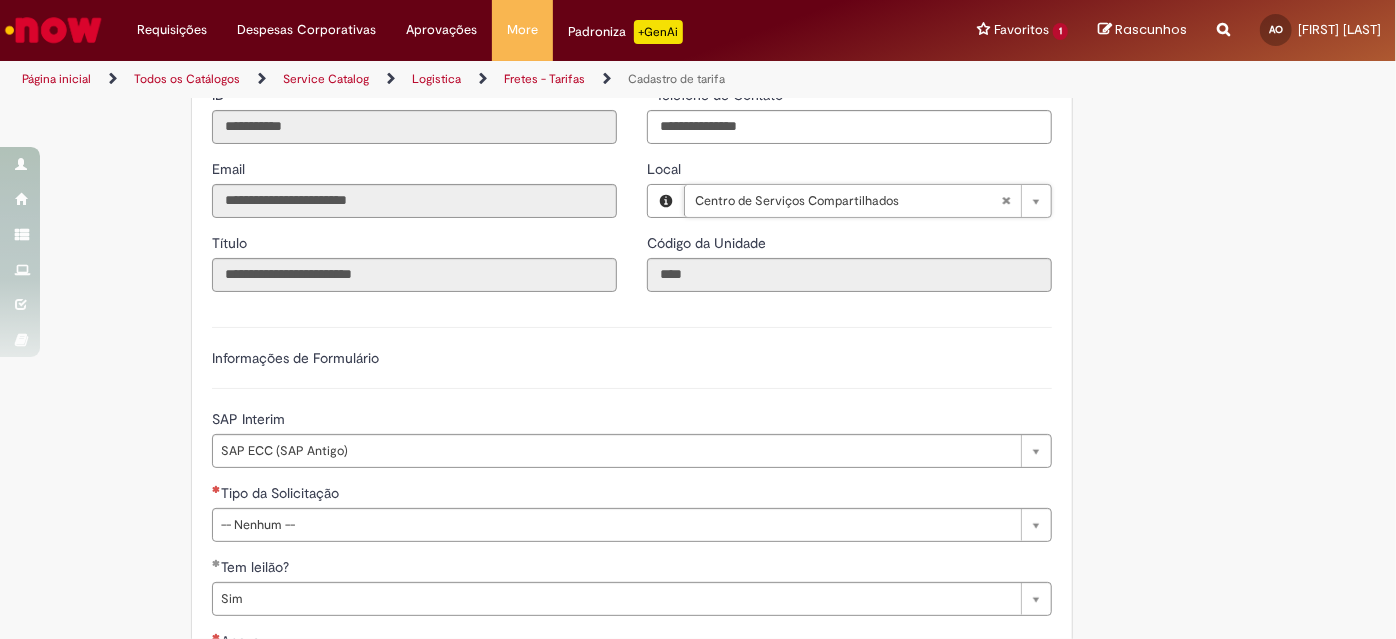 scroll, scrollTop: 454, scrollLeft: 0, axis: vertical 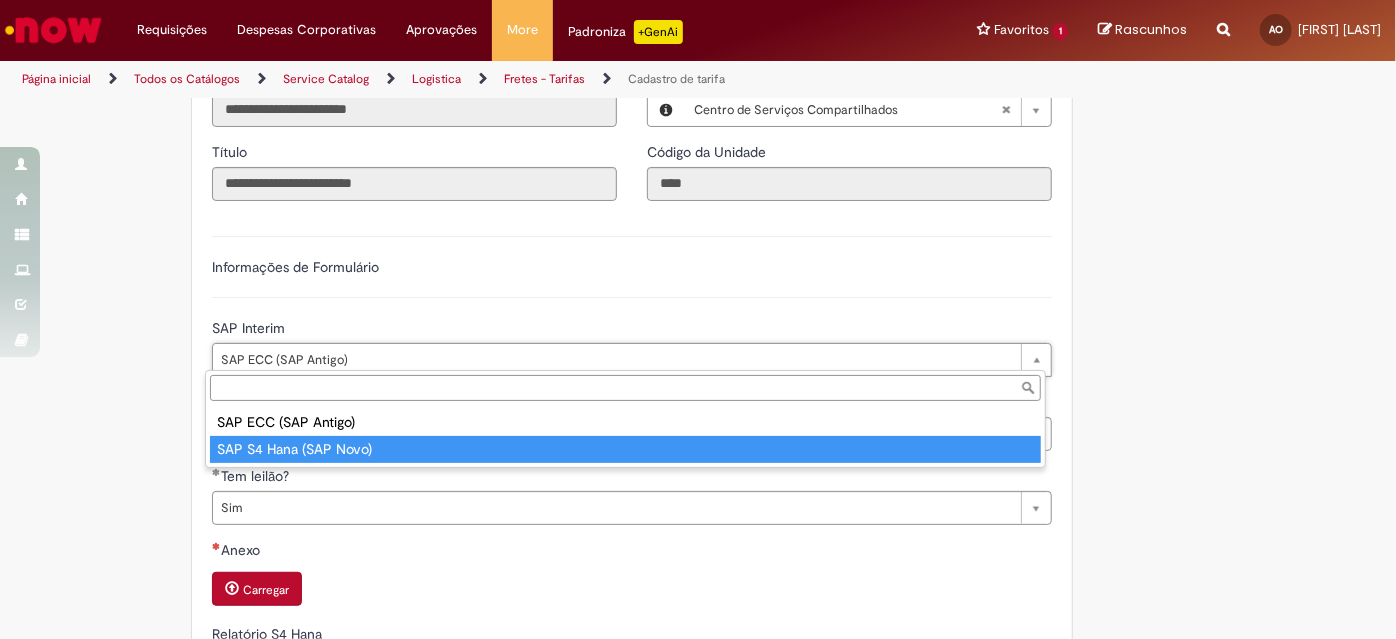 click on "SAP ECC (SAP Antigo) SAP S4 Hana (SAP Novo)" at bounding box center [625, 436] 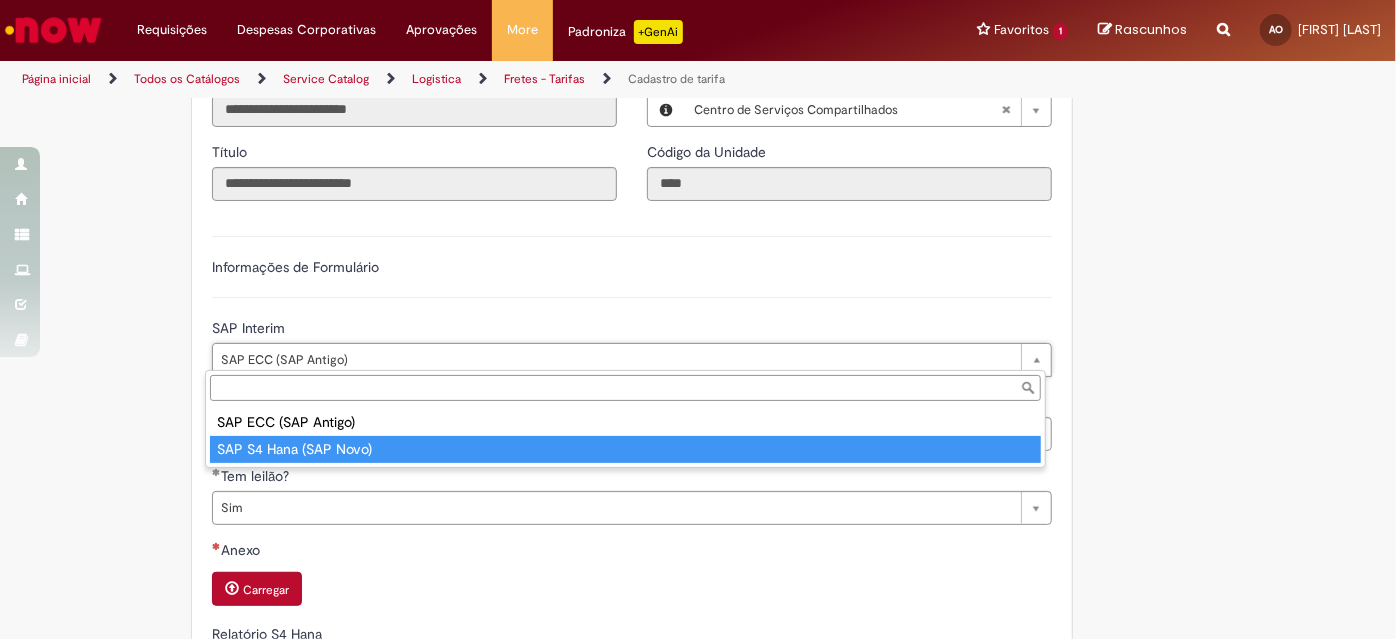 type on "**********" 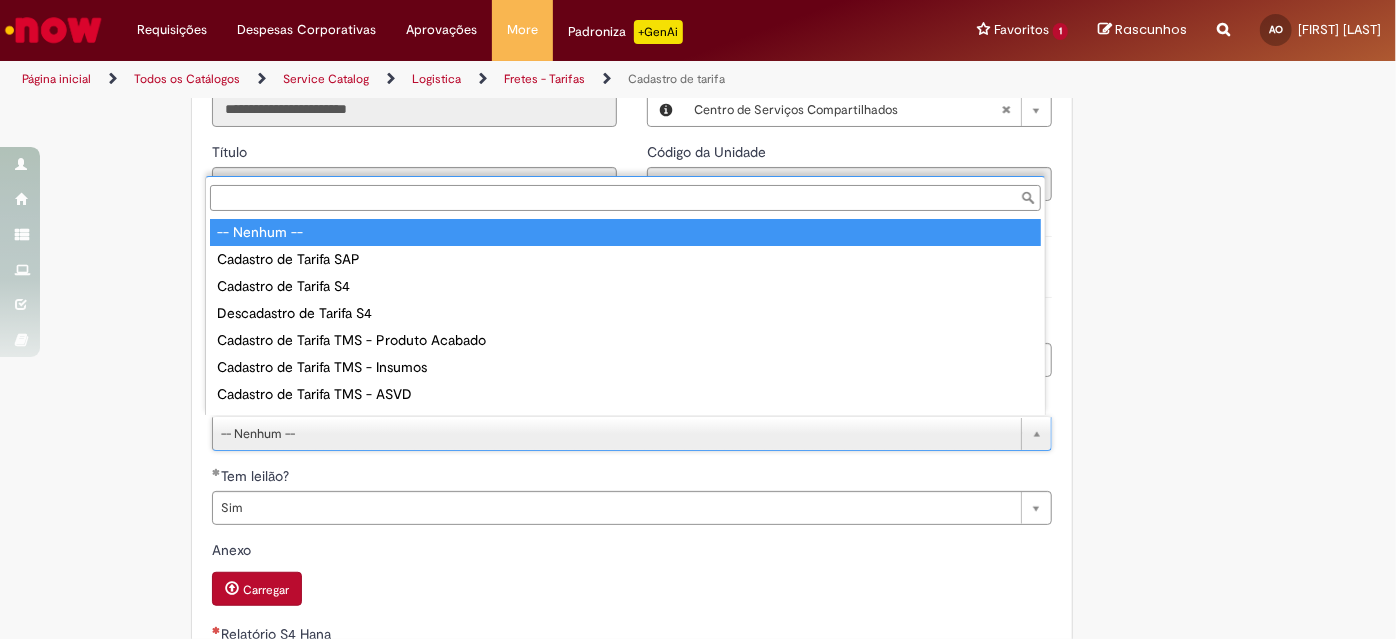 scroll, scrollTop: 0, scrollLeft: 0, axis: both 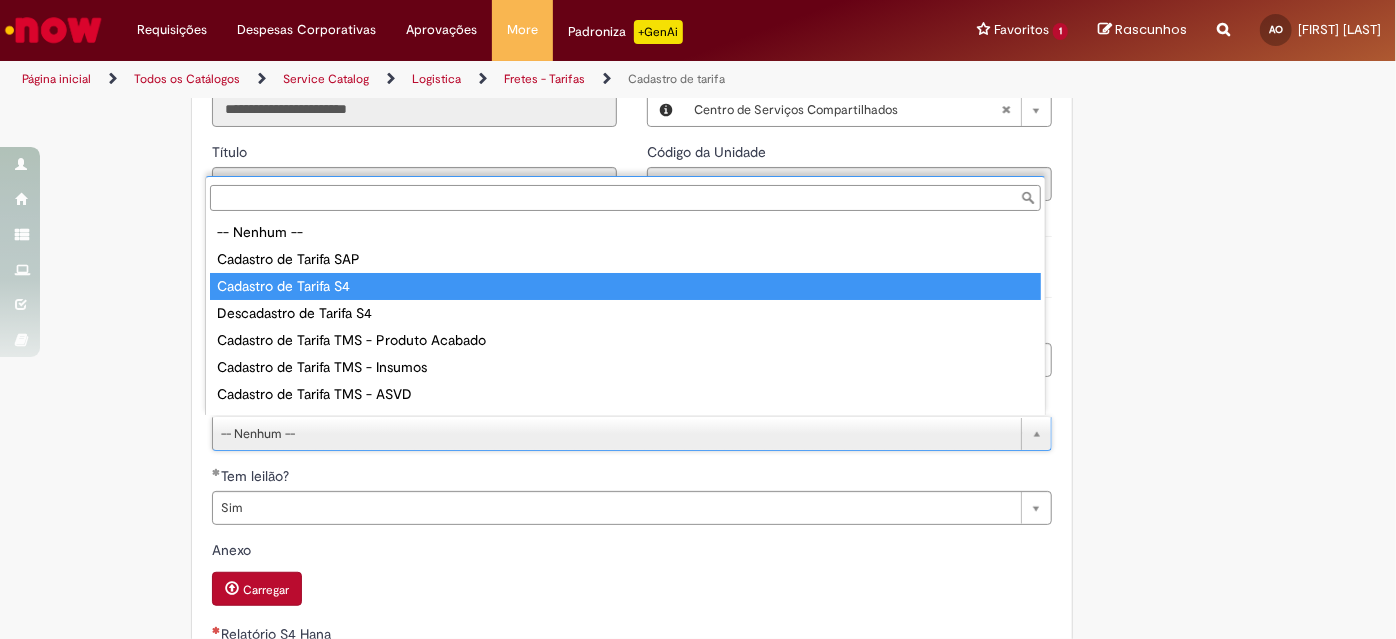 type on "**********" 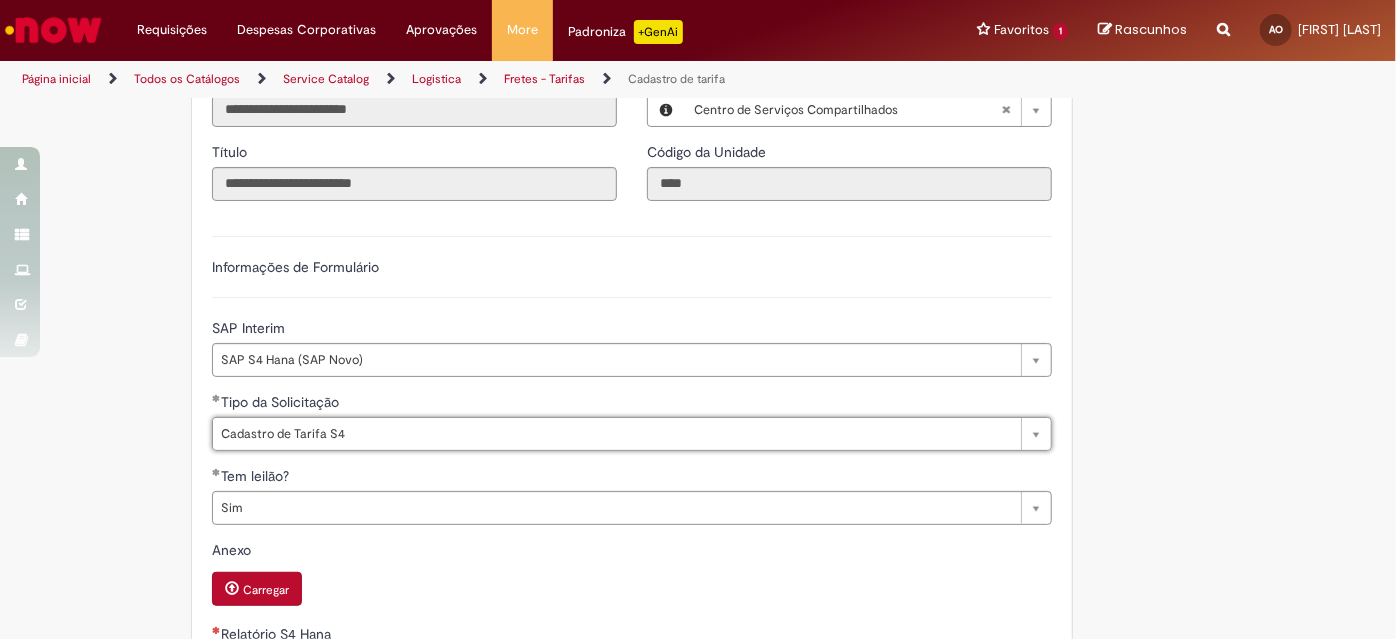 scroll, scrollTop: 636, scrollLeft: 0, axis: vertical 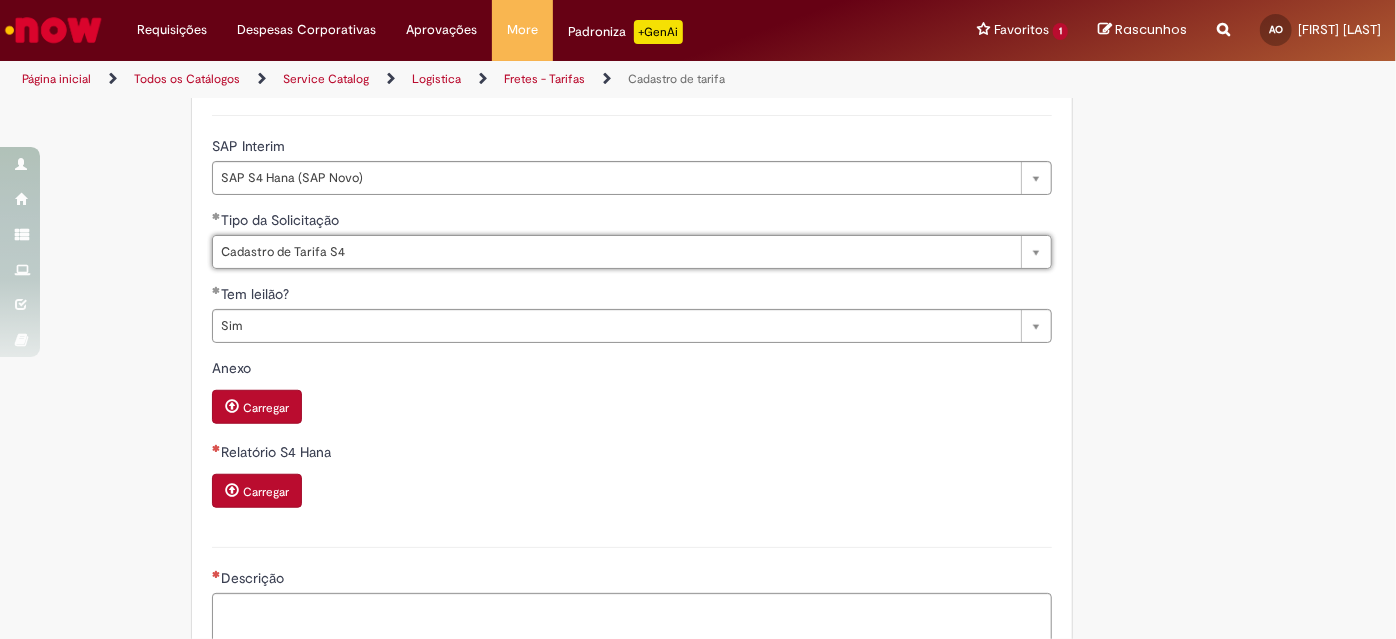 click on "Carregar" at bounding box center [257, 491] 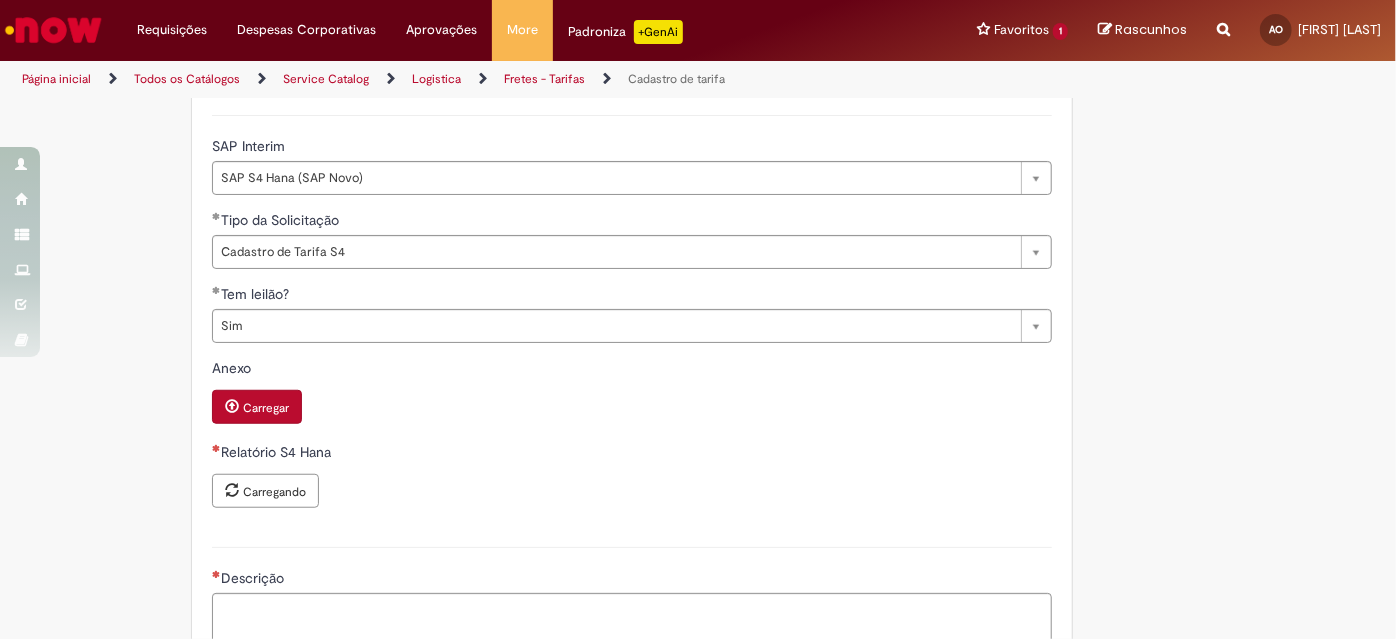 scroll, scrollTop: 773, scrollLeft: 0, axis: vertical 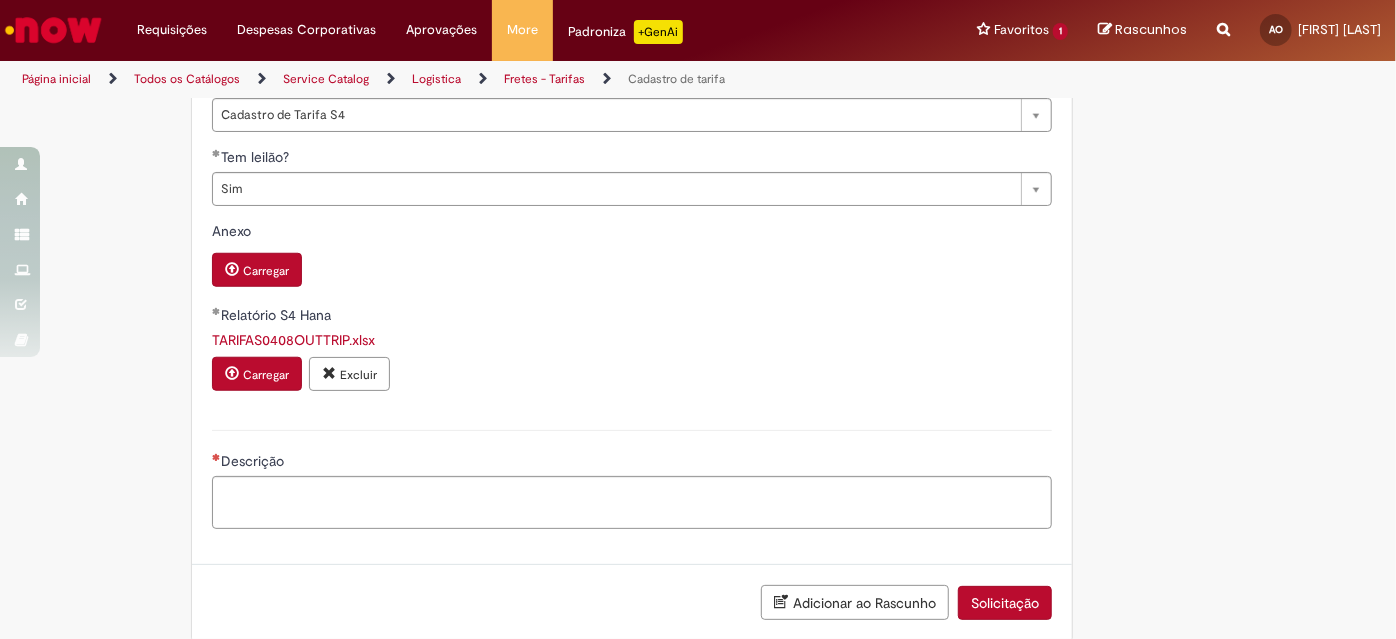click on "**********" at bounding box center [632, 153] 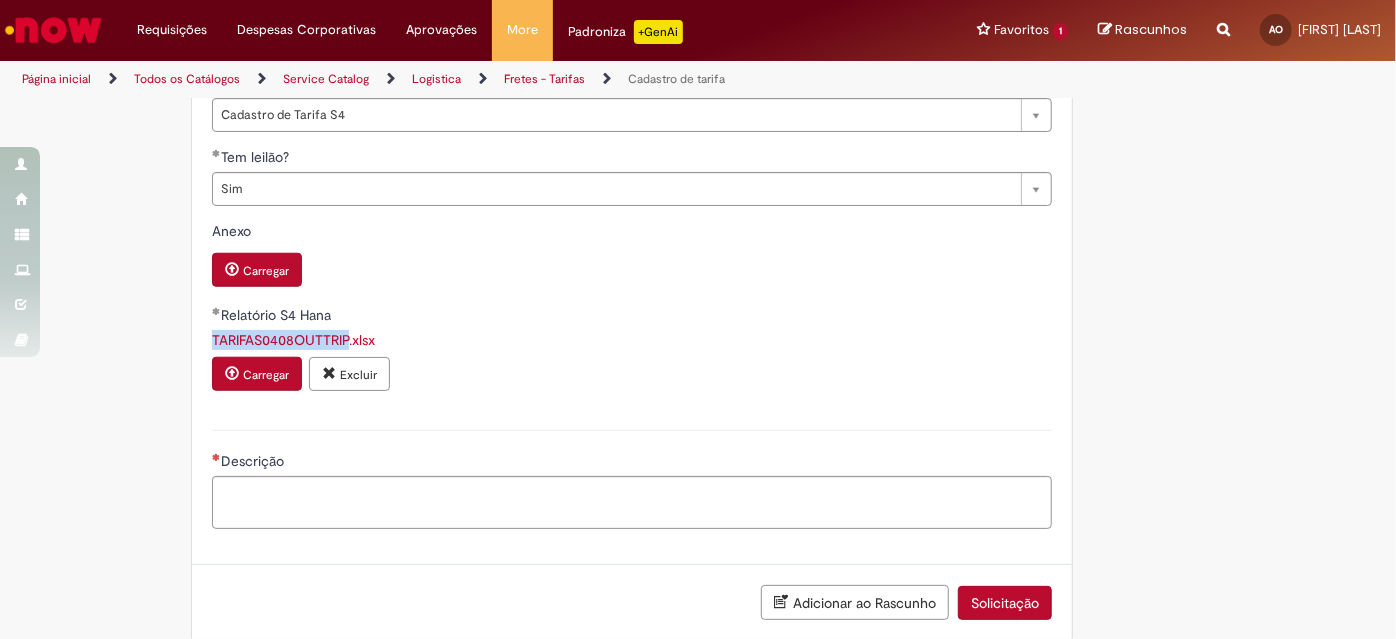 click on "**********" at bounding box center [632, 153] 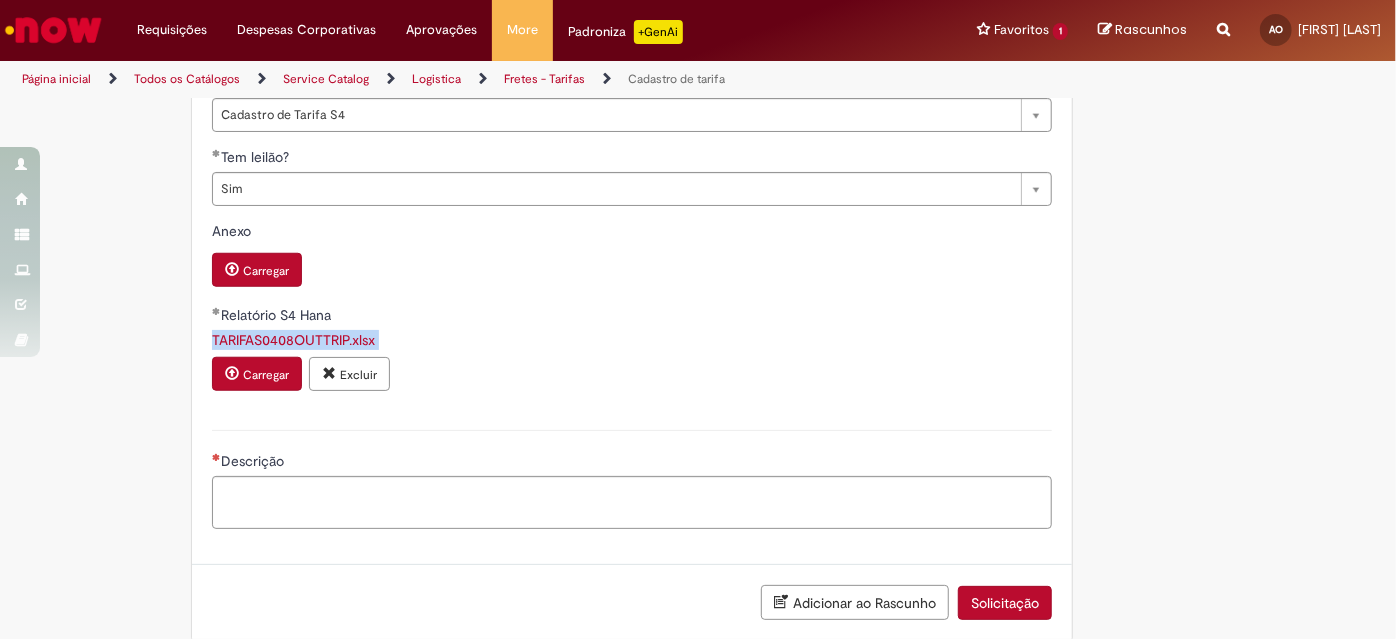 copy on "TARIFAS0408OUTTRIP.xlsx
Carregar" 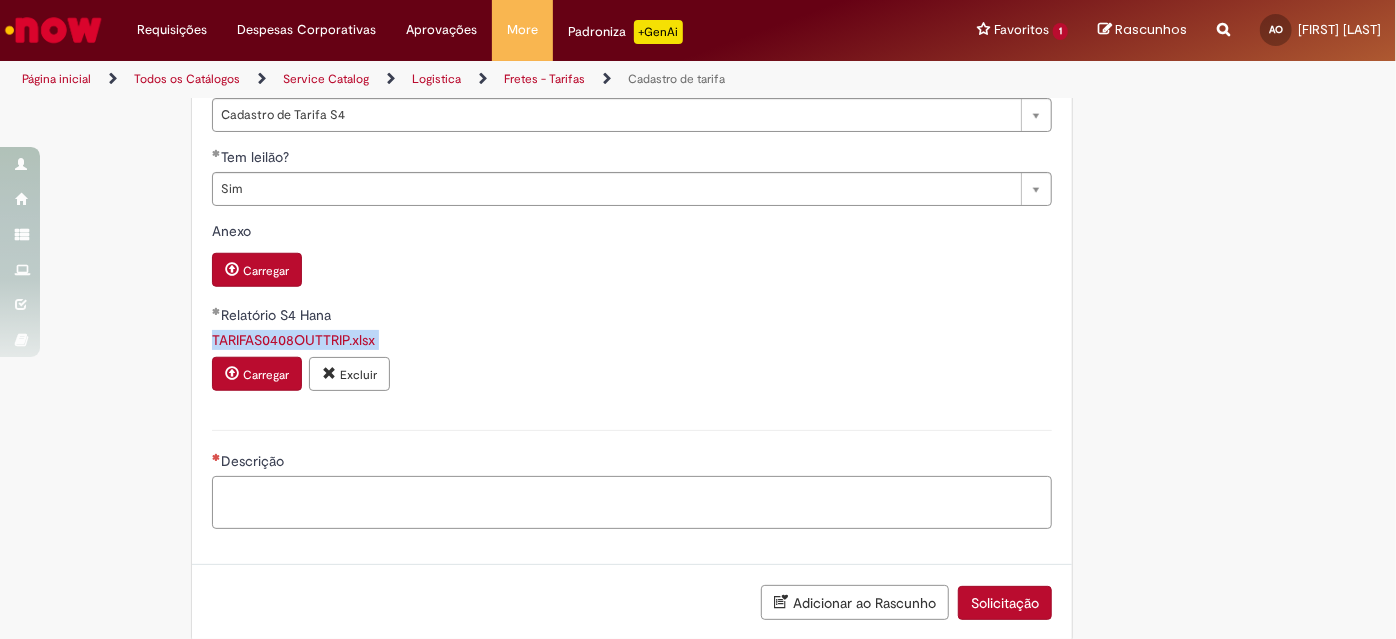 click on "Descrição" at bounding box center (632, 502) 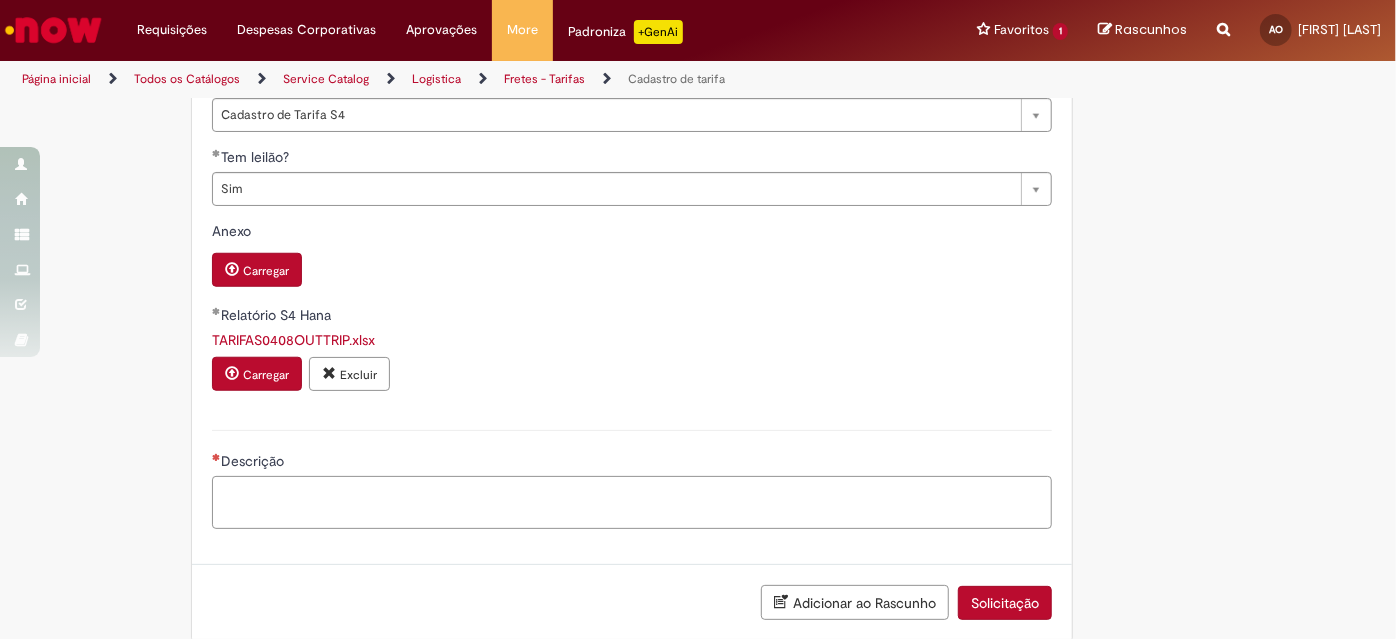 paste on "**********" 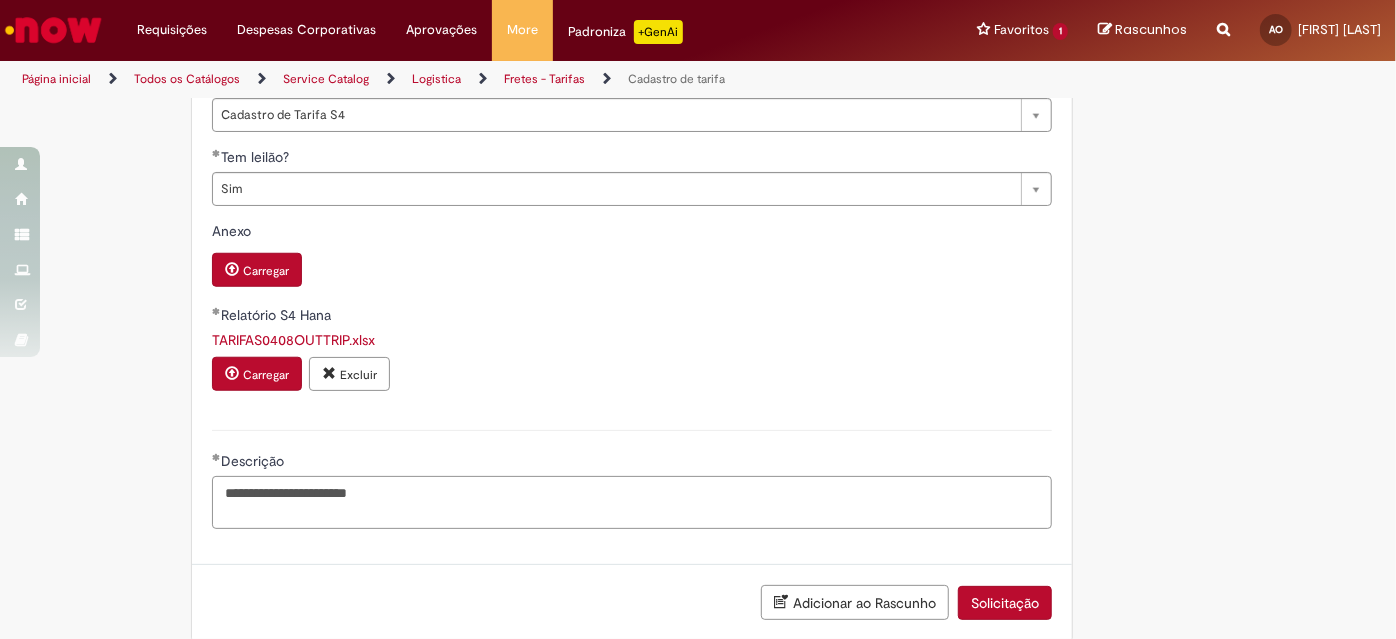 scroll, scrollTop: 793, scrollLeft: 0, axis: vertical 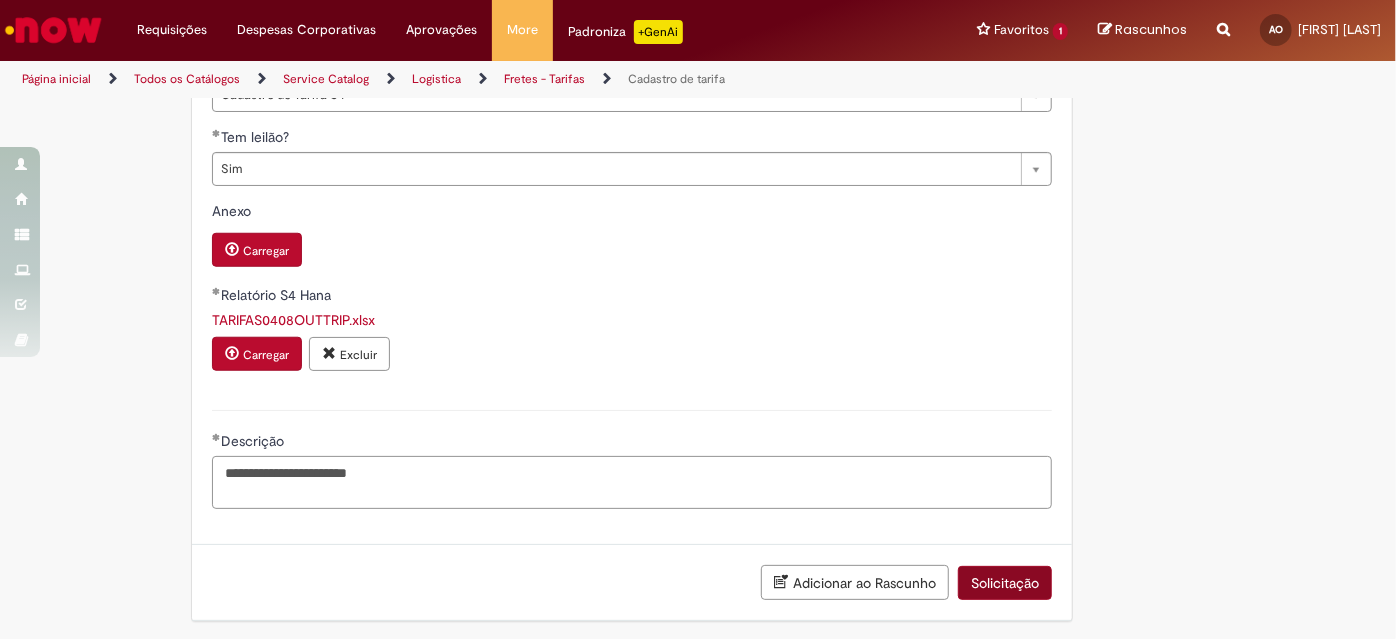 type on "**********" 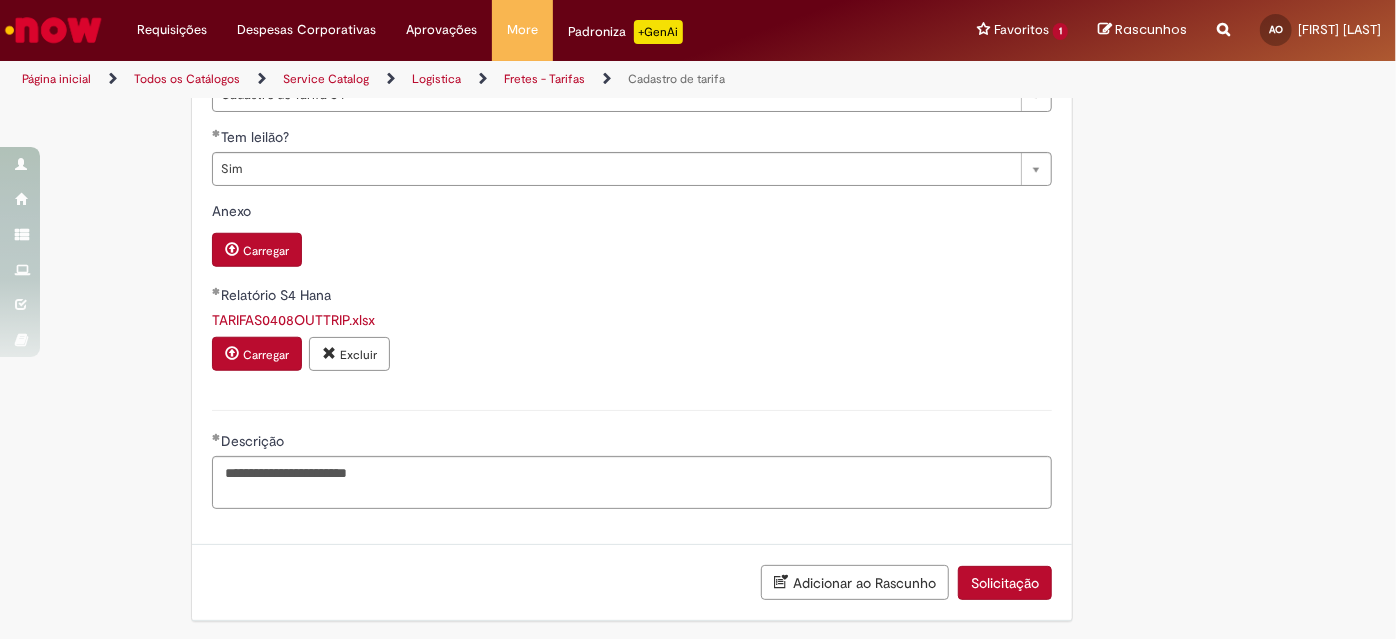 click on "Solicitação" at bounding box center (1005, 583) 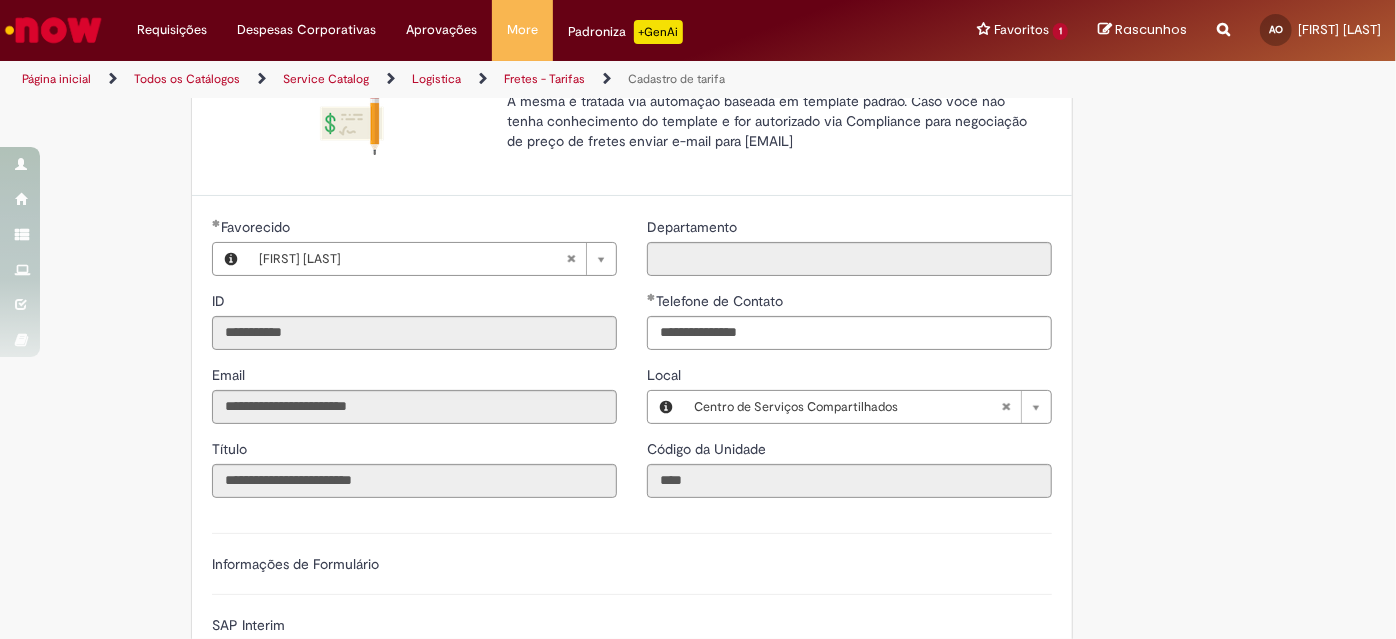 scroll, scrollTop: 0, scrollLeft: 0, axis: both 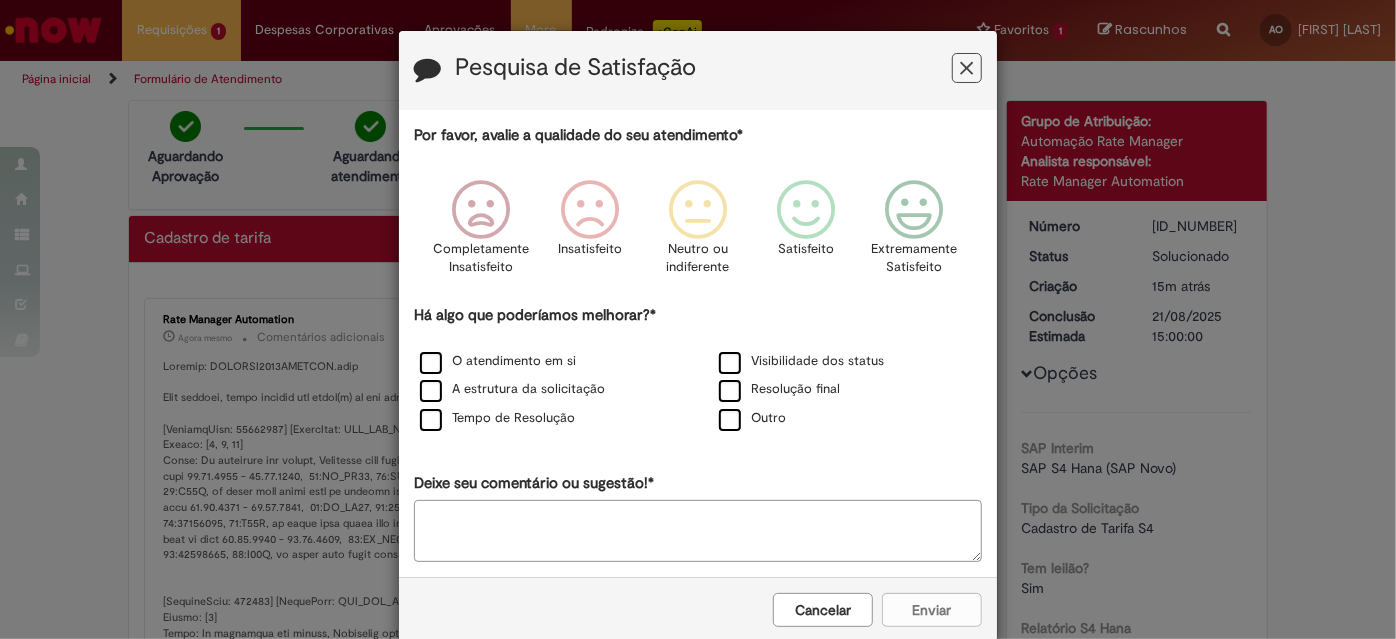 click at bounding box center (967, 68) 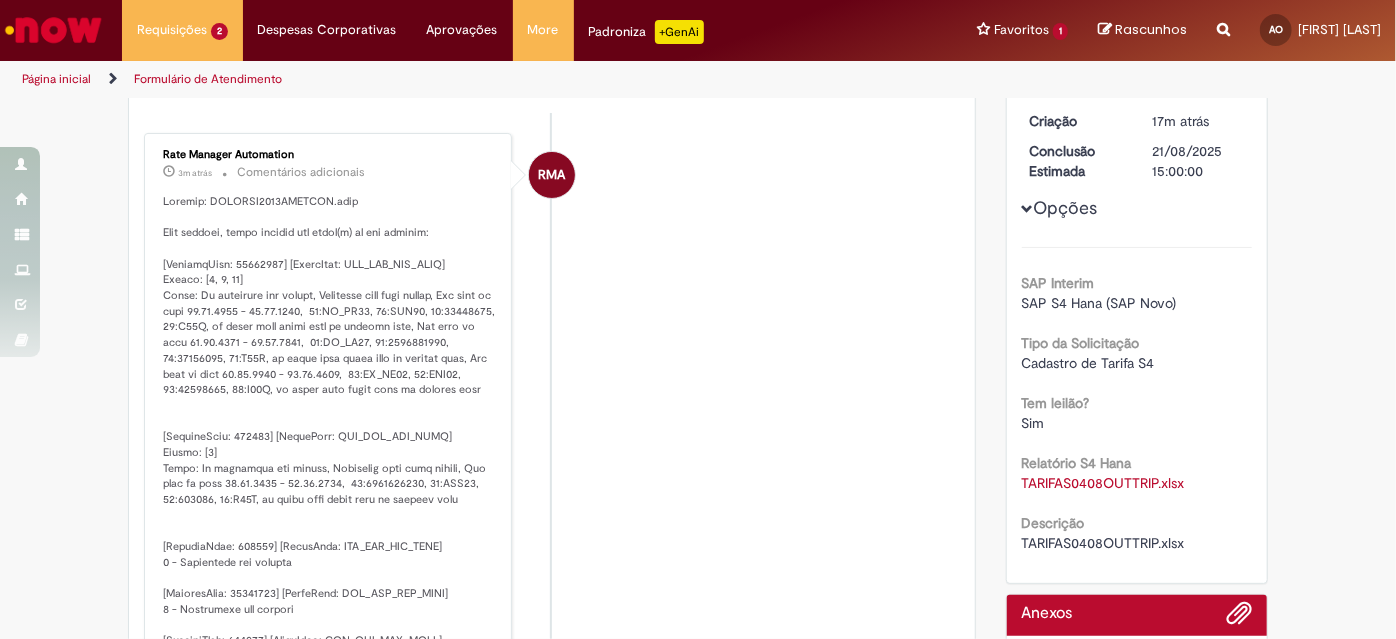scroll, scrollTop: 0, scrollLeft: 0, axis: both 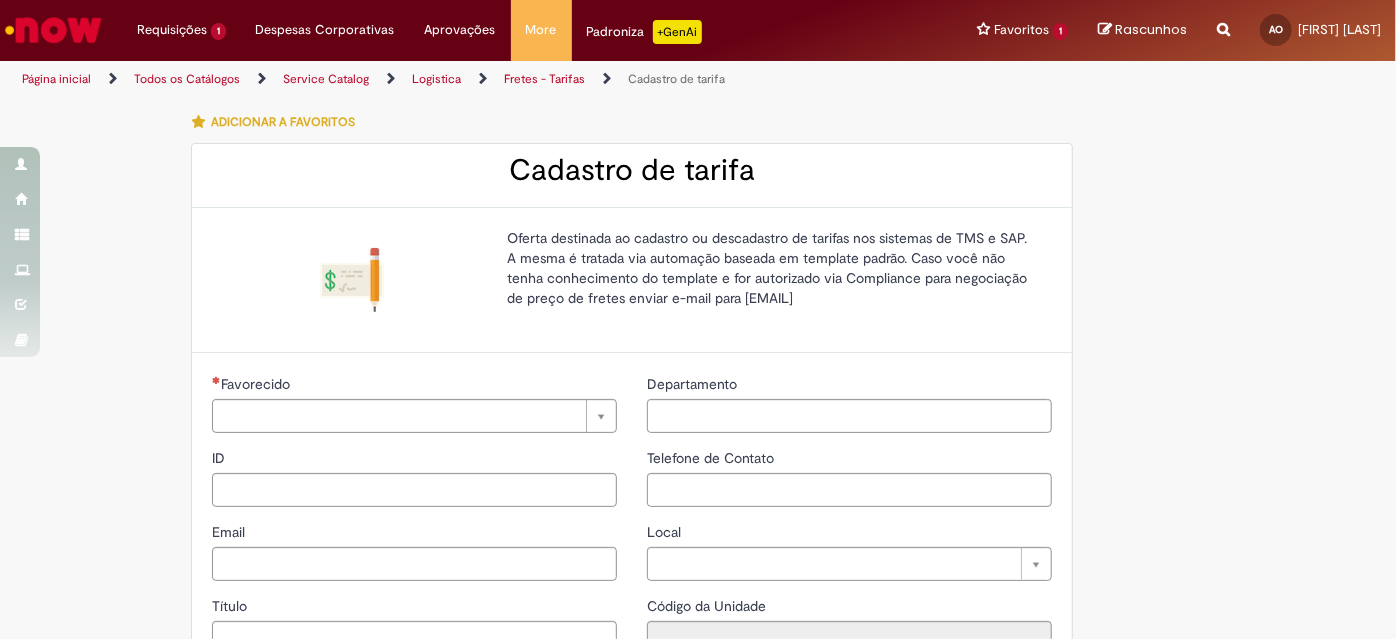type on "**********" 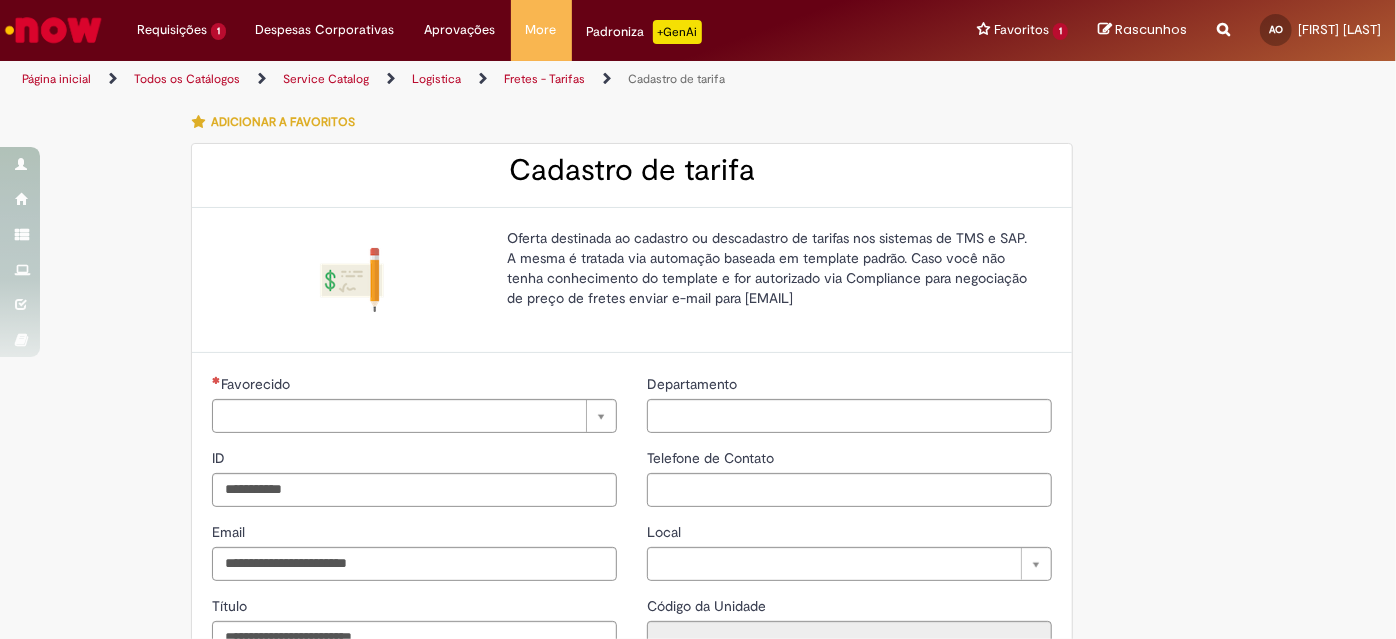 type on "**********" 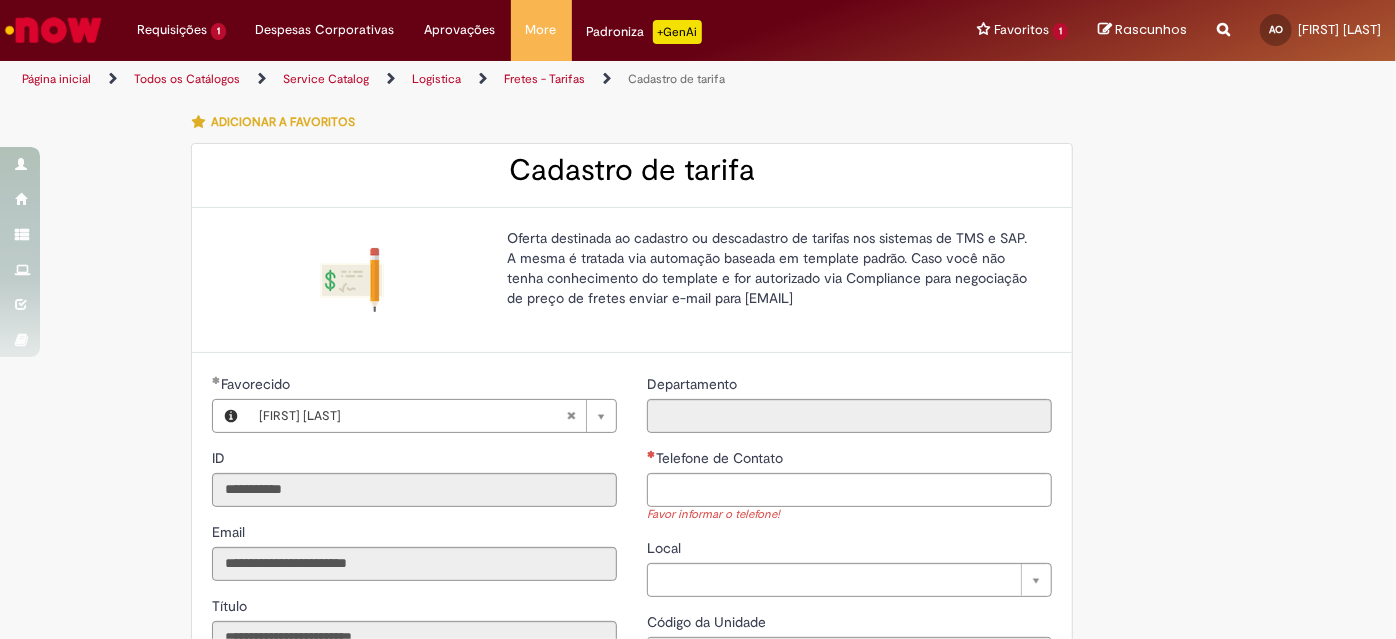 scroll, scrollTop: 181, scrollLeft: 0, axis: vertical 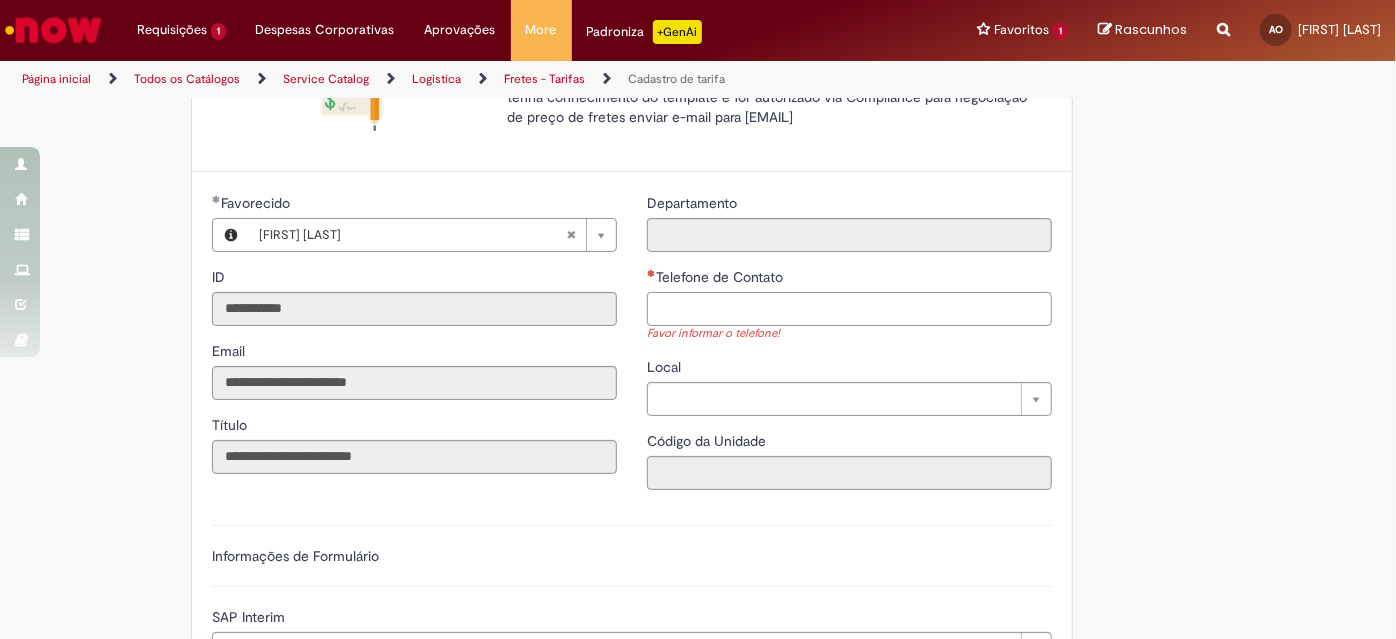 click on "Telefone de Contato" at bounding box center [849, 309] 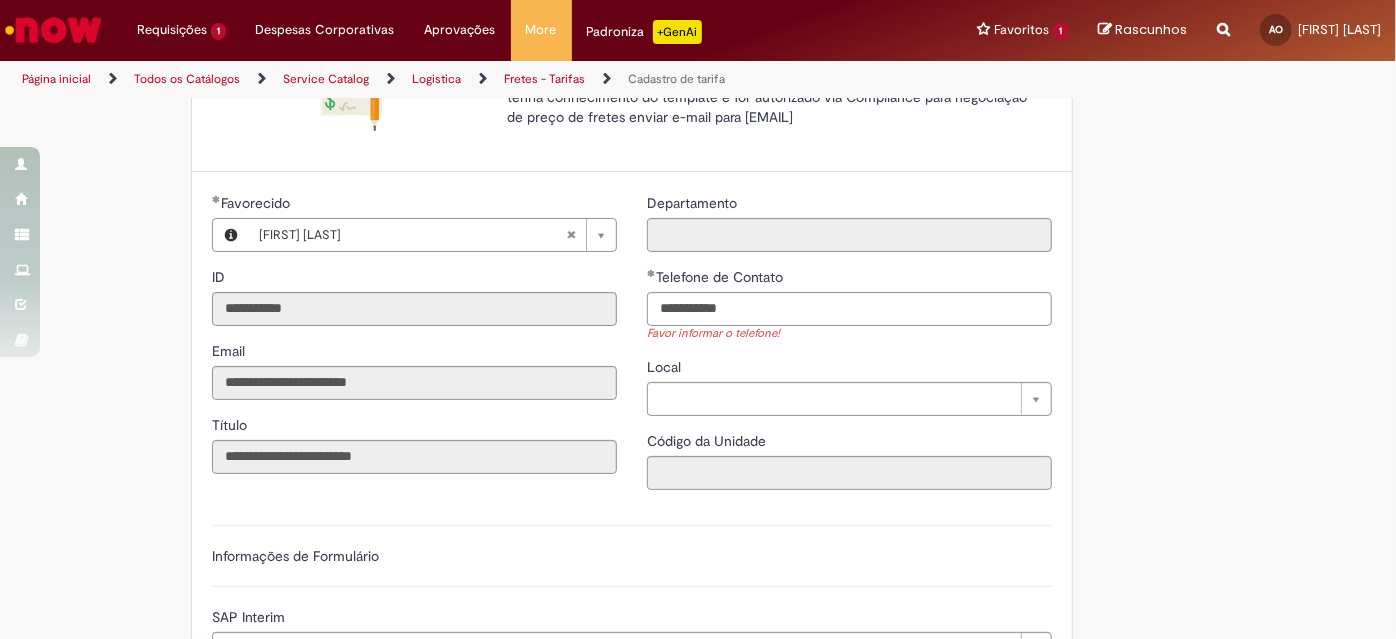 type on "**********" 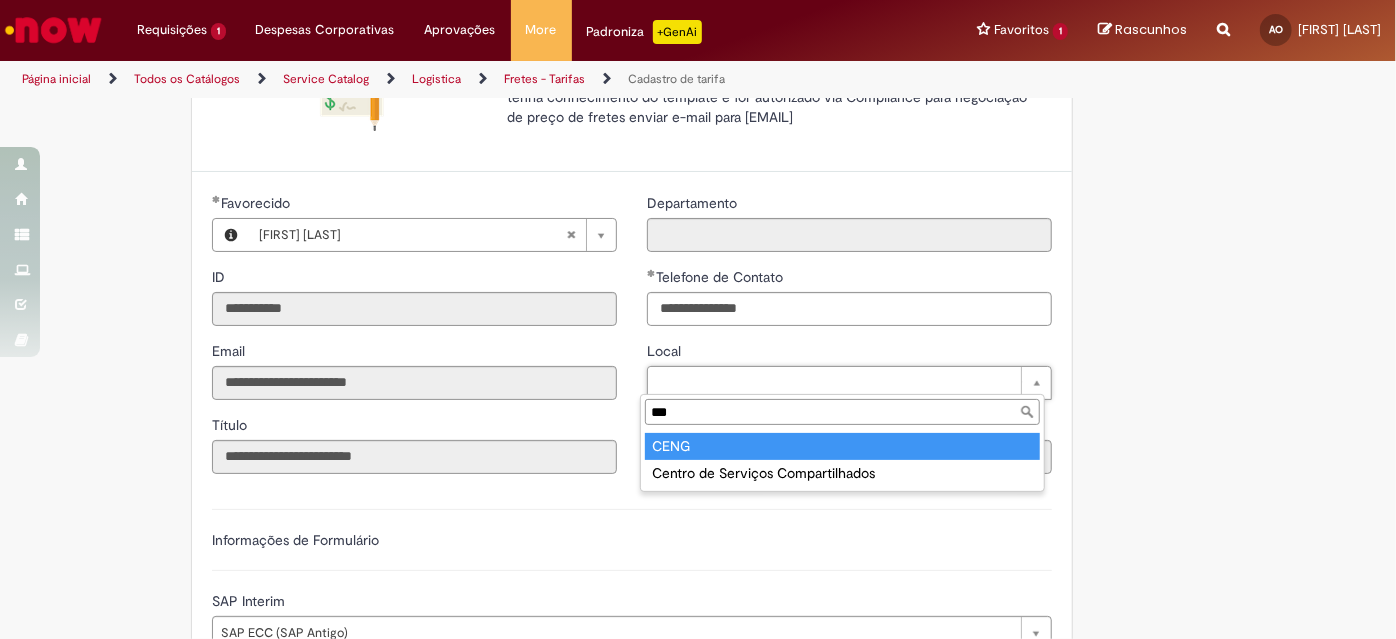 type on "***" 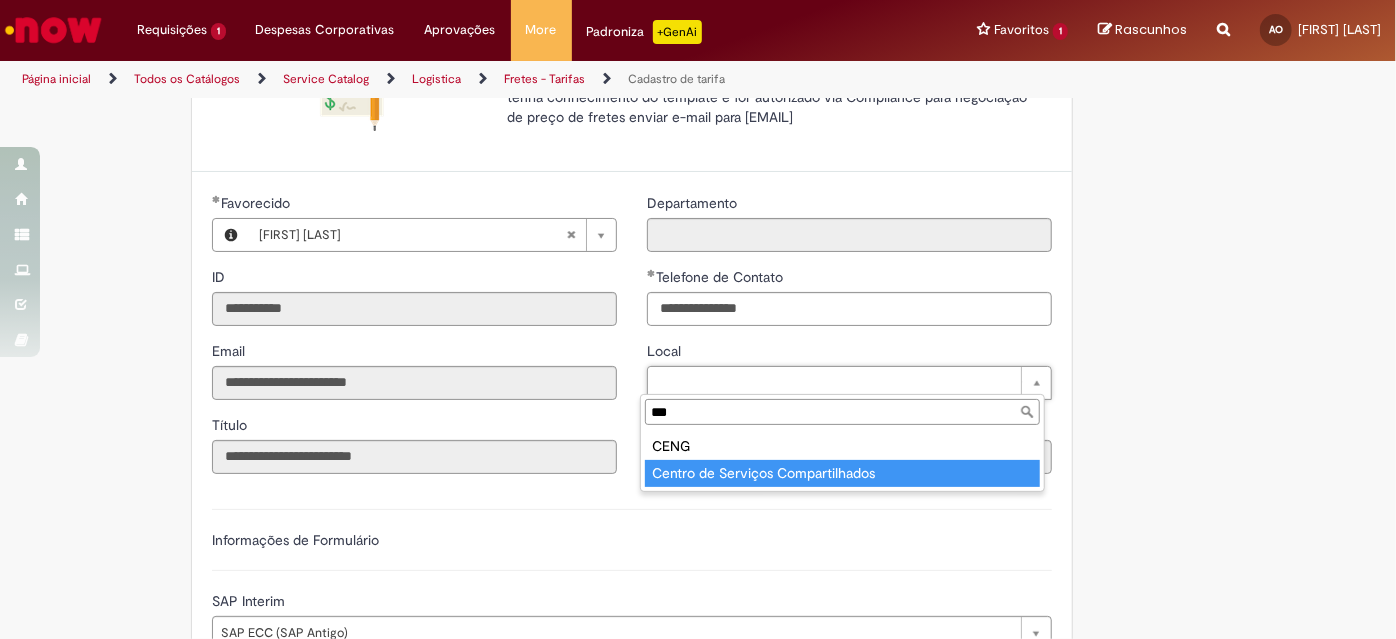 type on "**********" 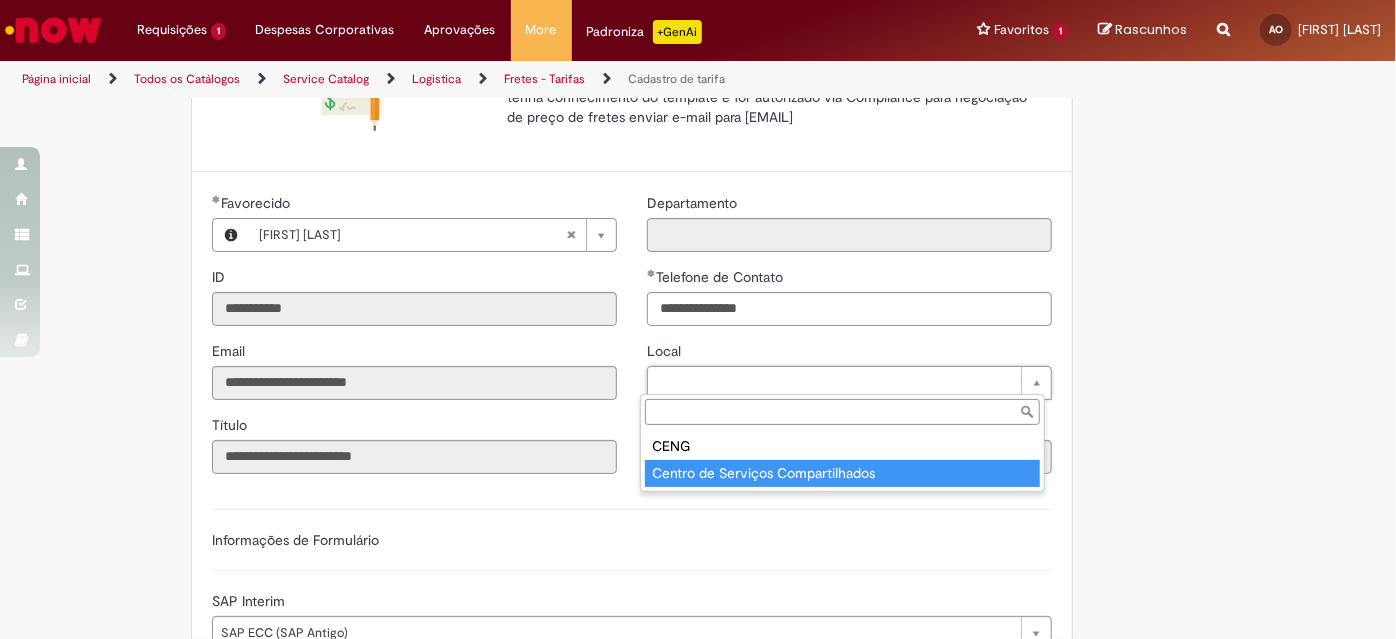 type on "****" 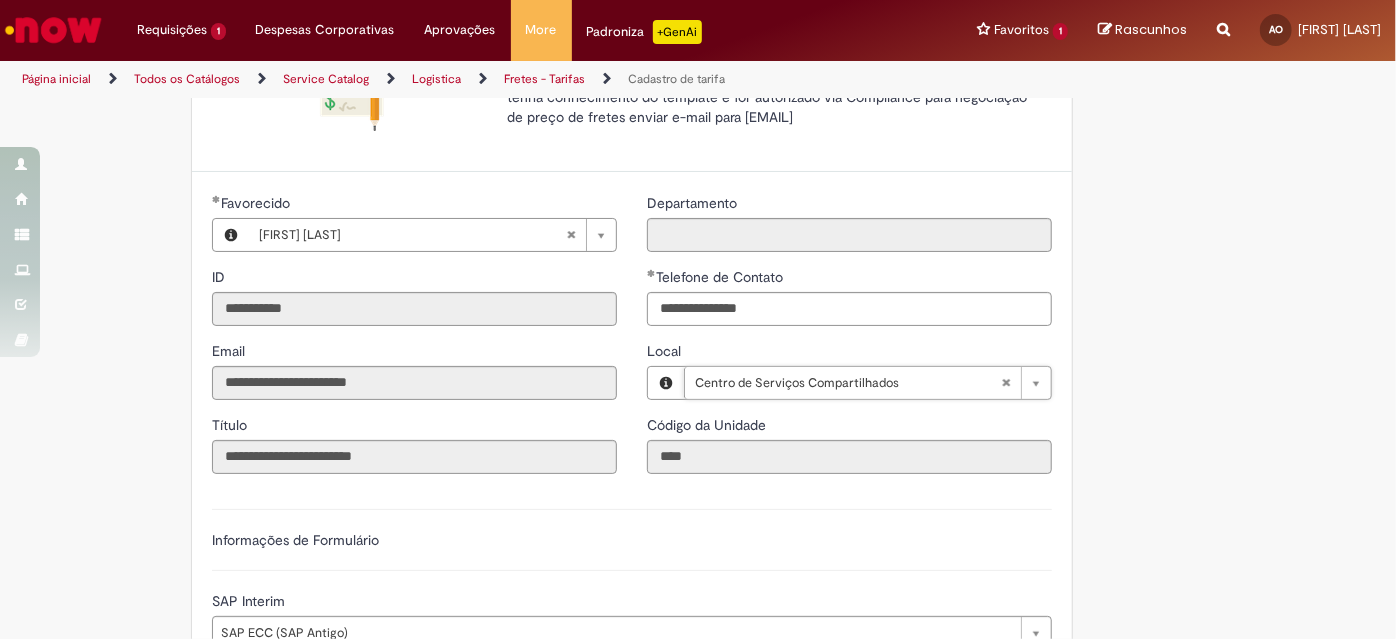 scroll, scrollTop: 363, scrollLeft: 0, axis: vertical 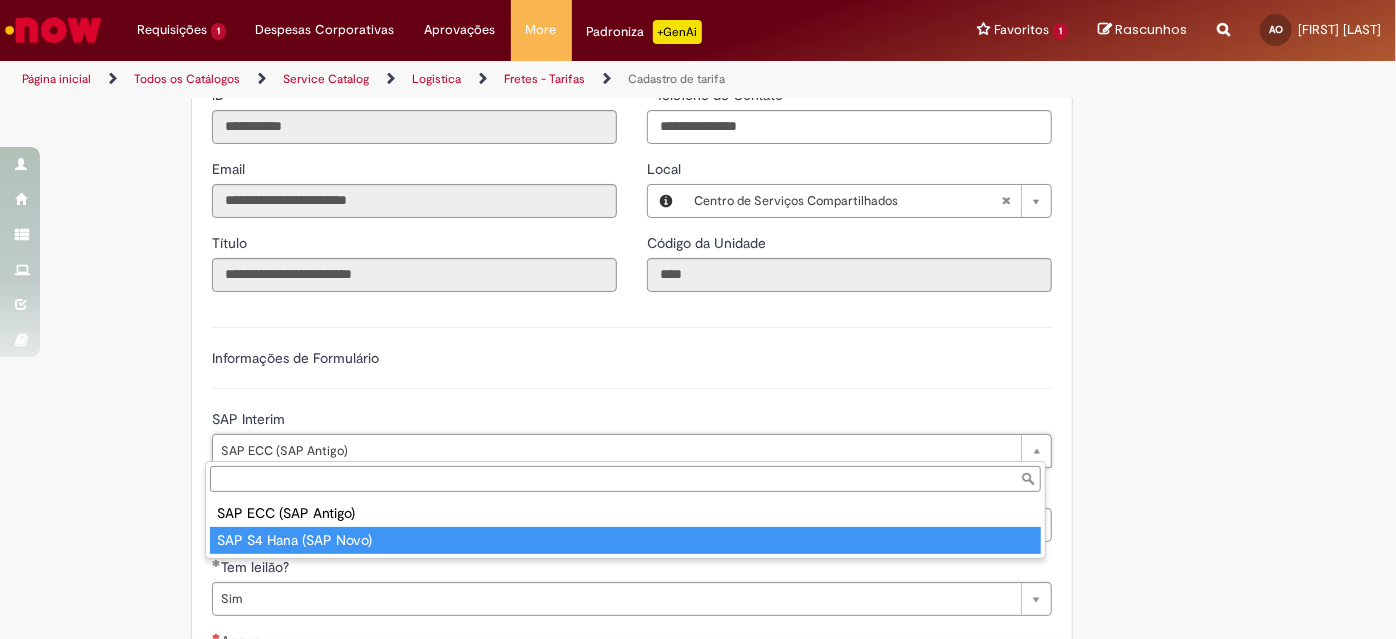 type on "**********" 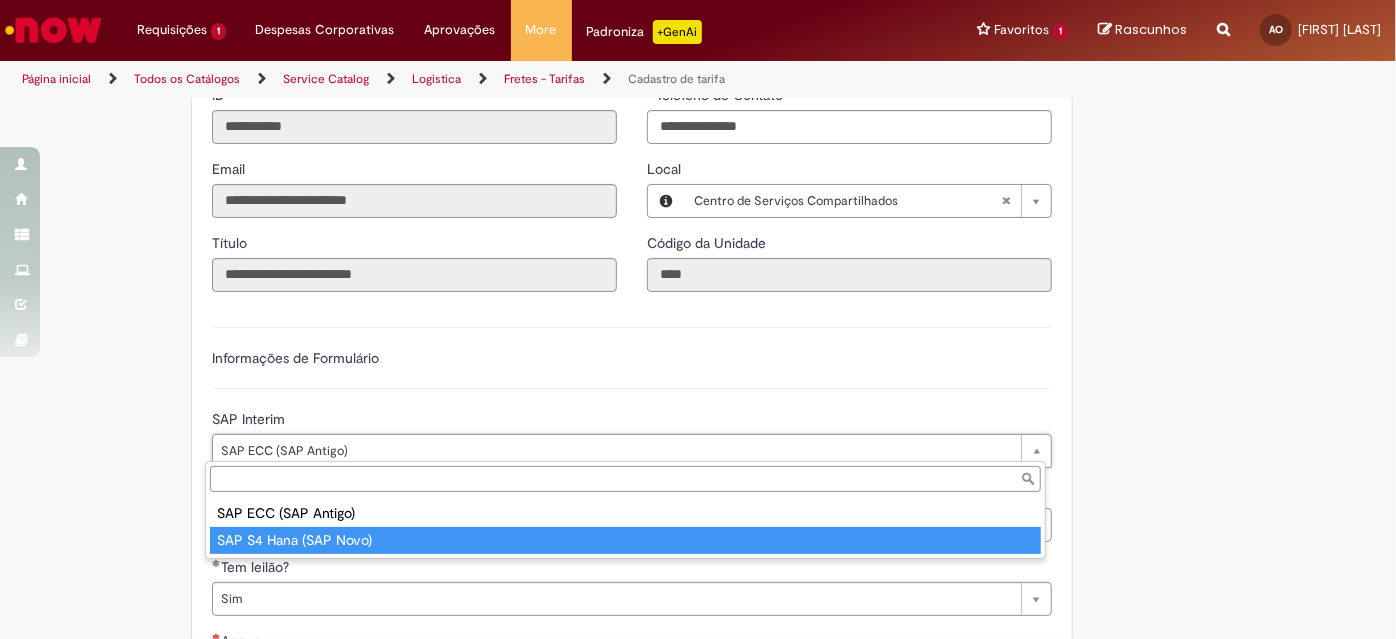scroll, scrollTop: 0, scrollLeft: 137, axis: horizontal 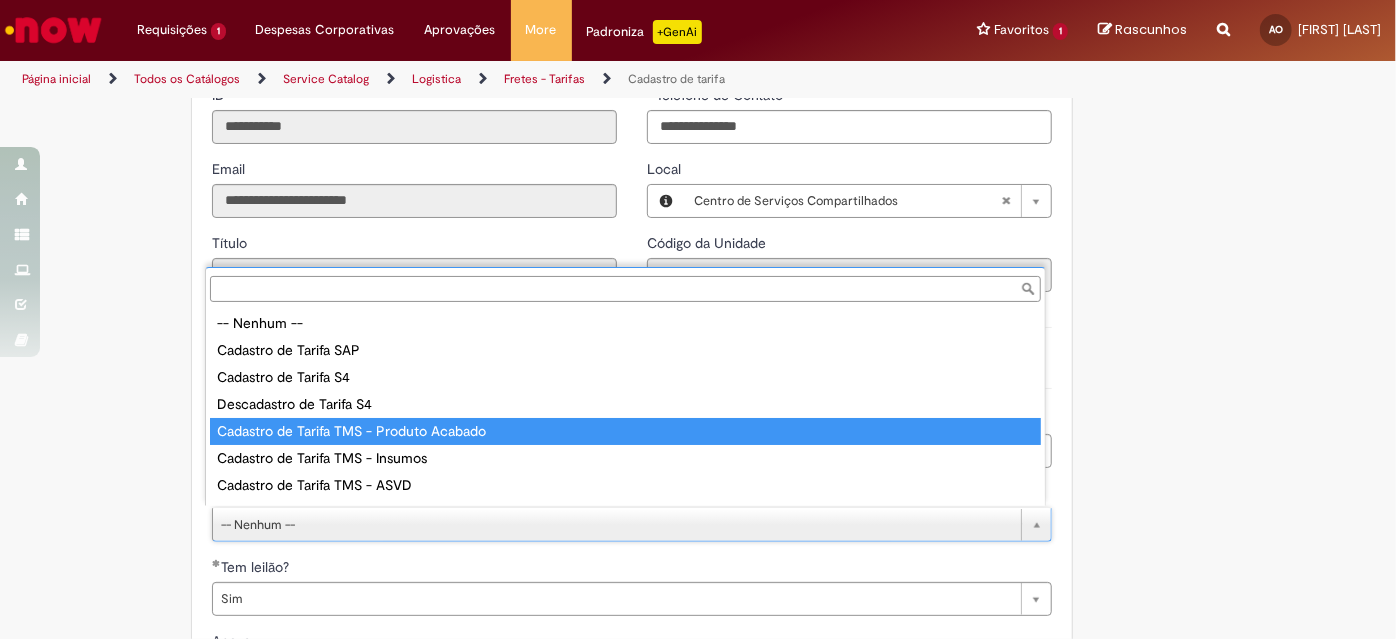 type on "**********" 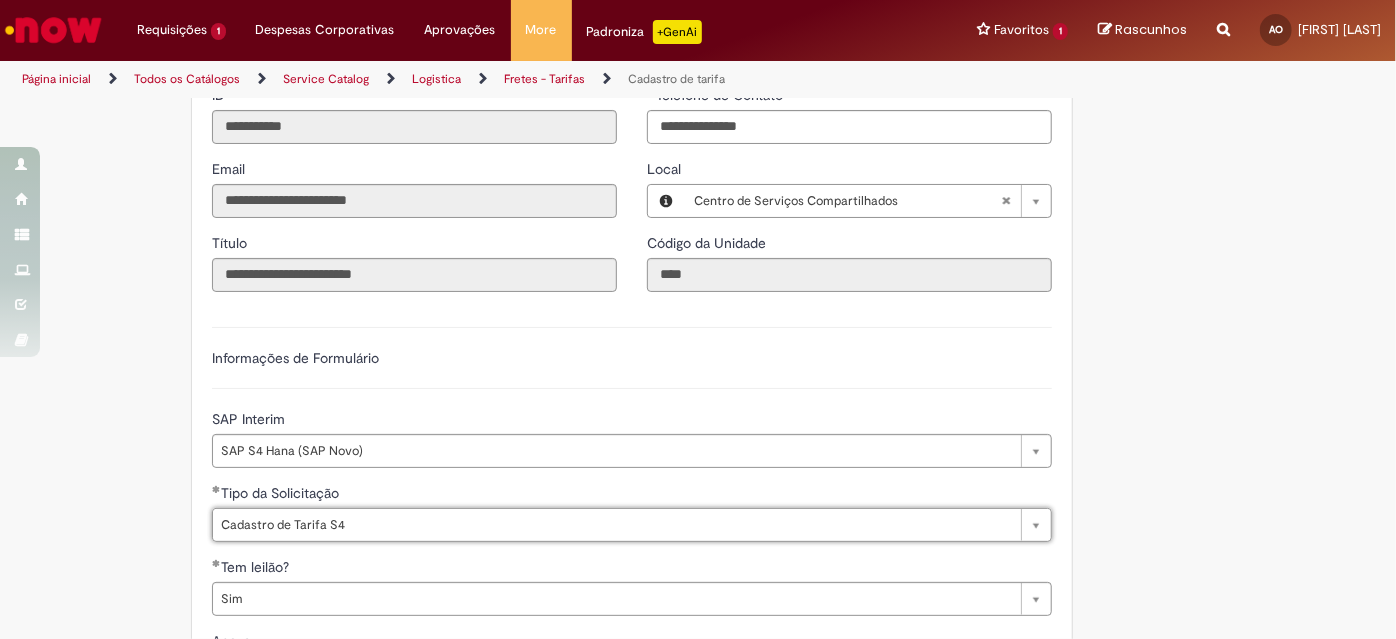 scroll, scrollTop: 545, scrollLeft: 0, axis: vertical 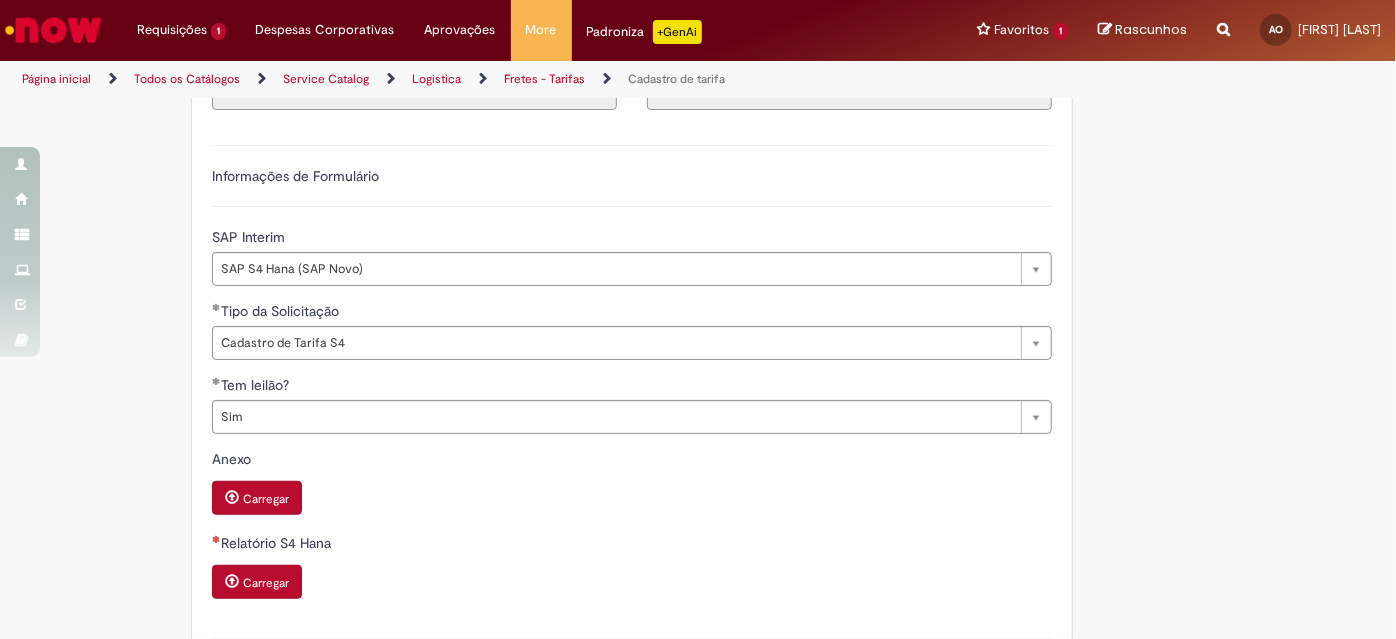click at bounding box center (232, 581) 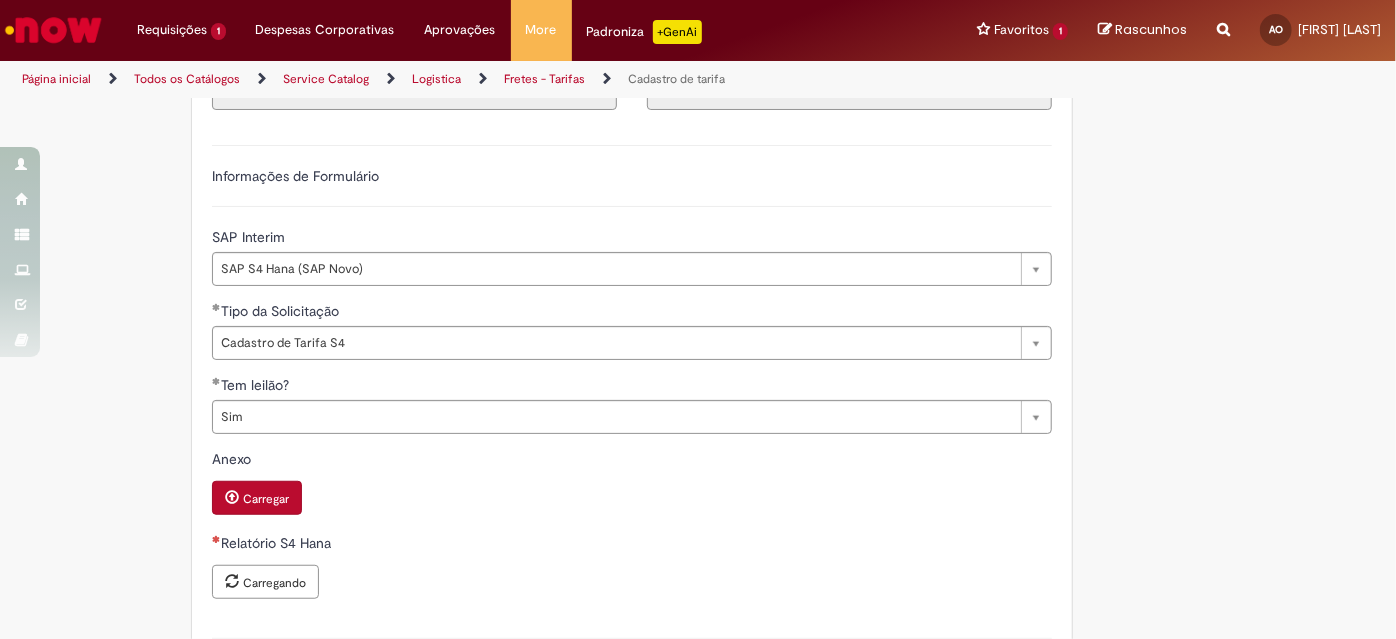 scroll, scrollTop: 773, scrollLeft: 0, axis: vertical 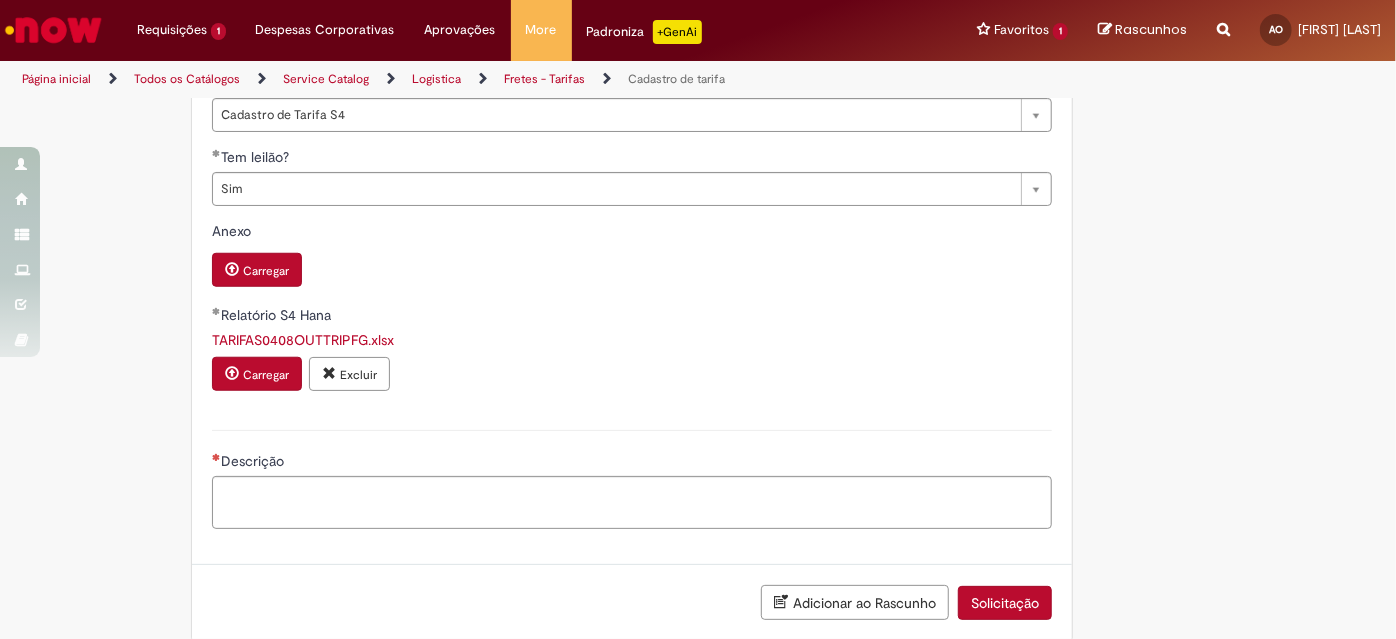 click on "**********" at bounding box center [632, 72] 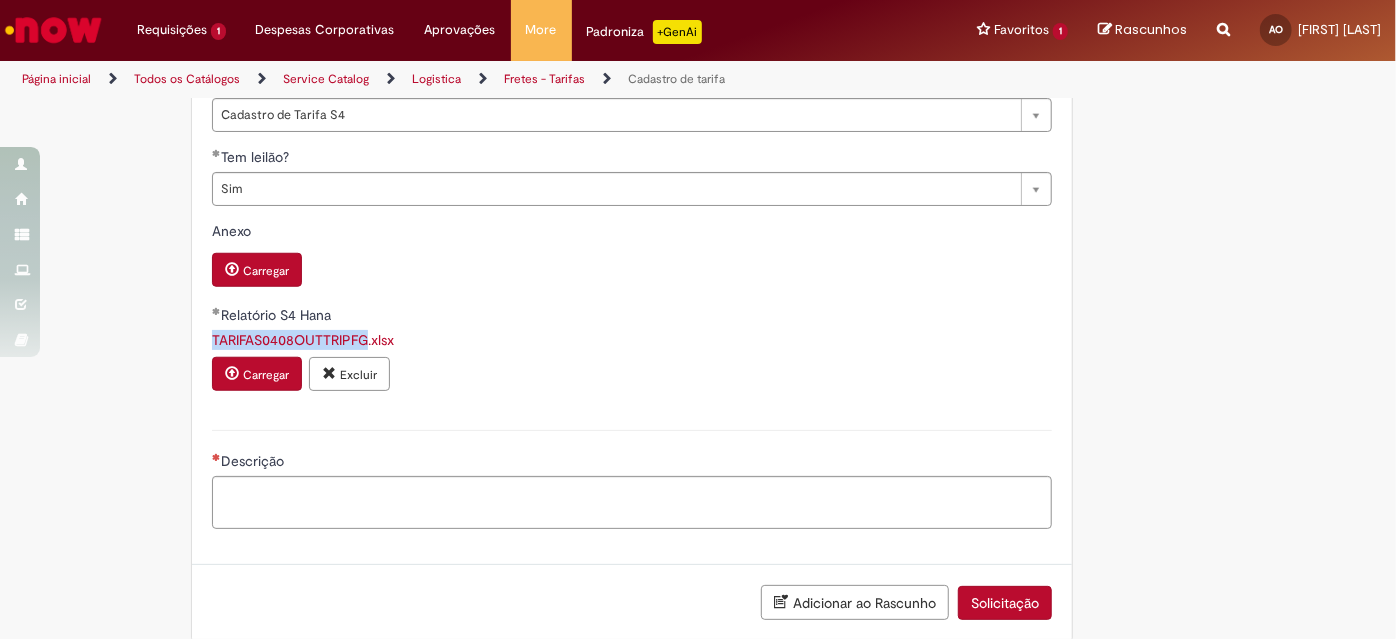 click on "**********" at bounding box center [632, 72] 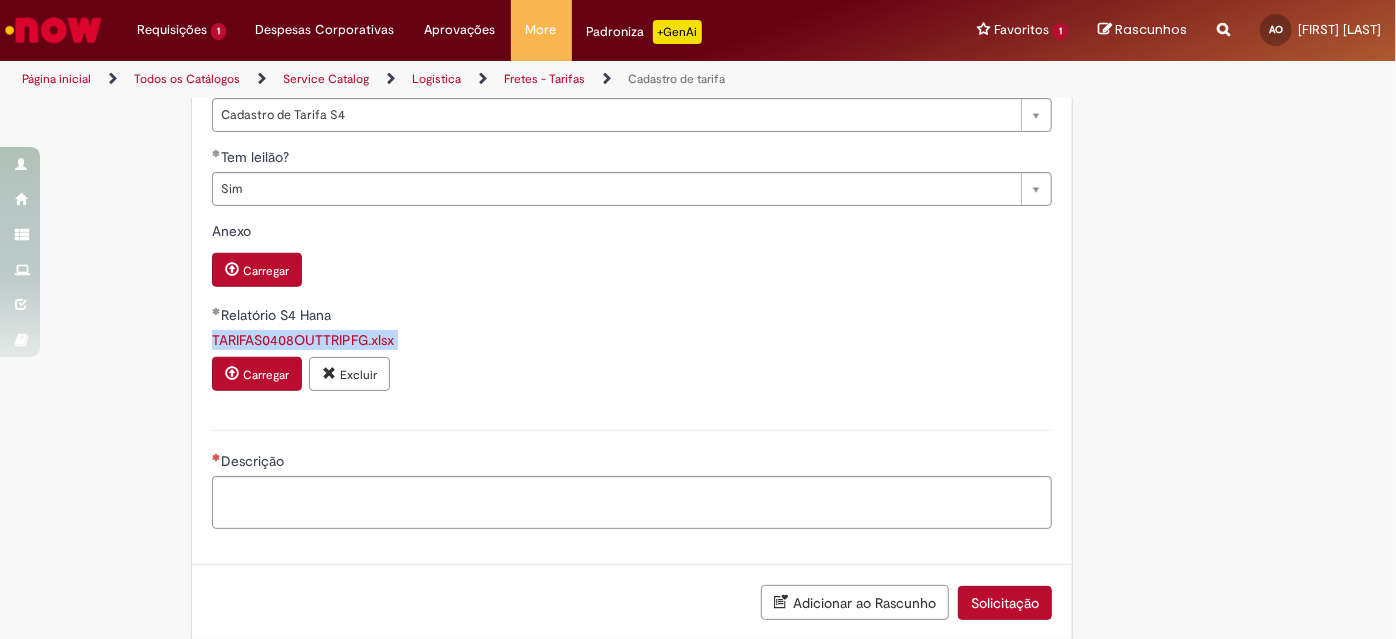 copy on "TARIFAS0408OUTTRIPFG.xlsx
Carregar" 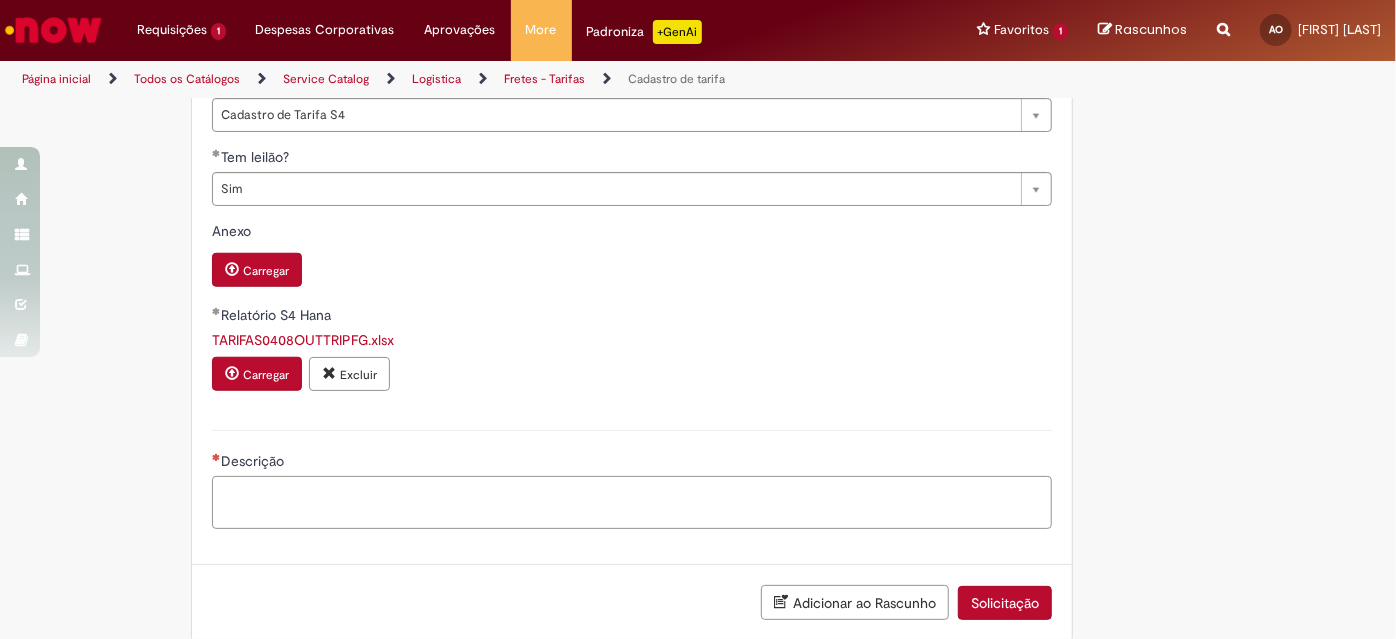 click on "Descrição" at bounding box center [632, 502] 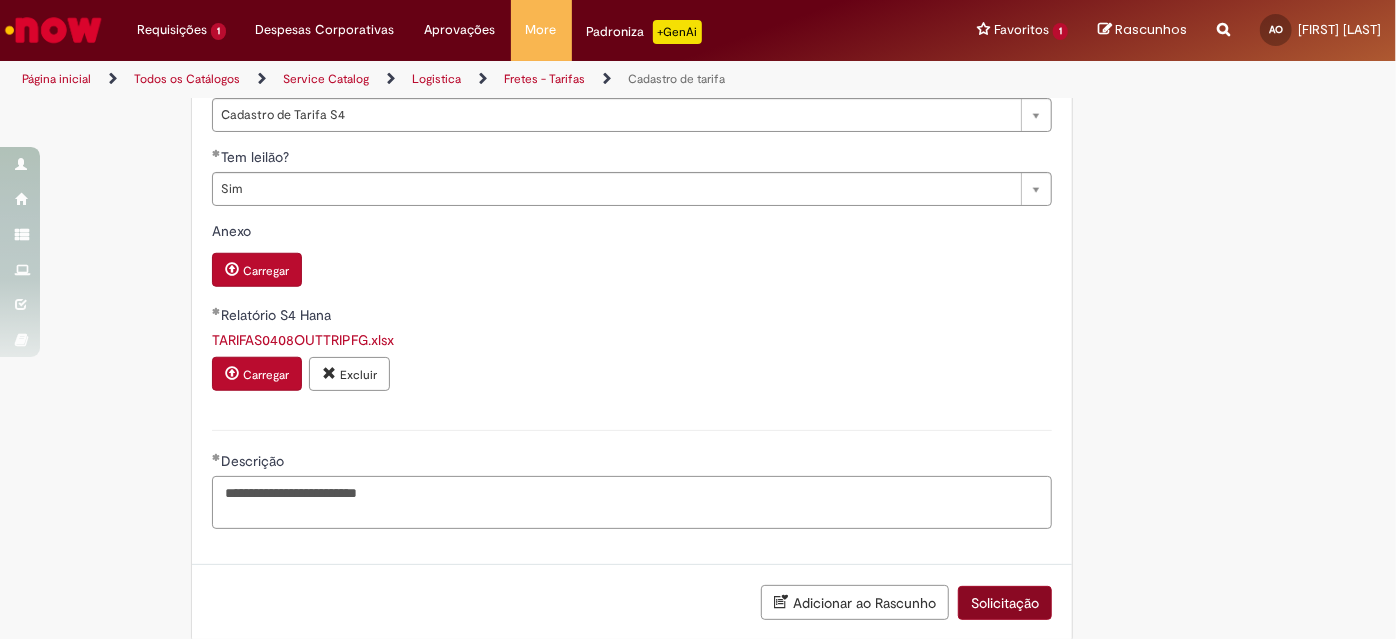 type on "**********" 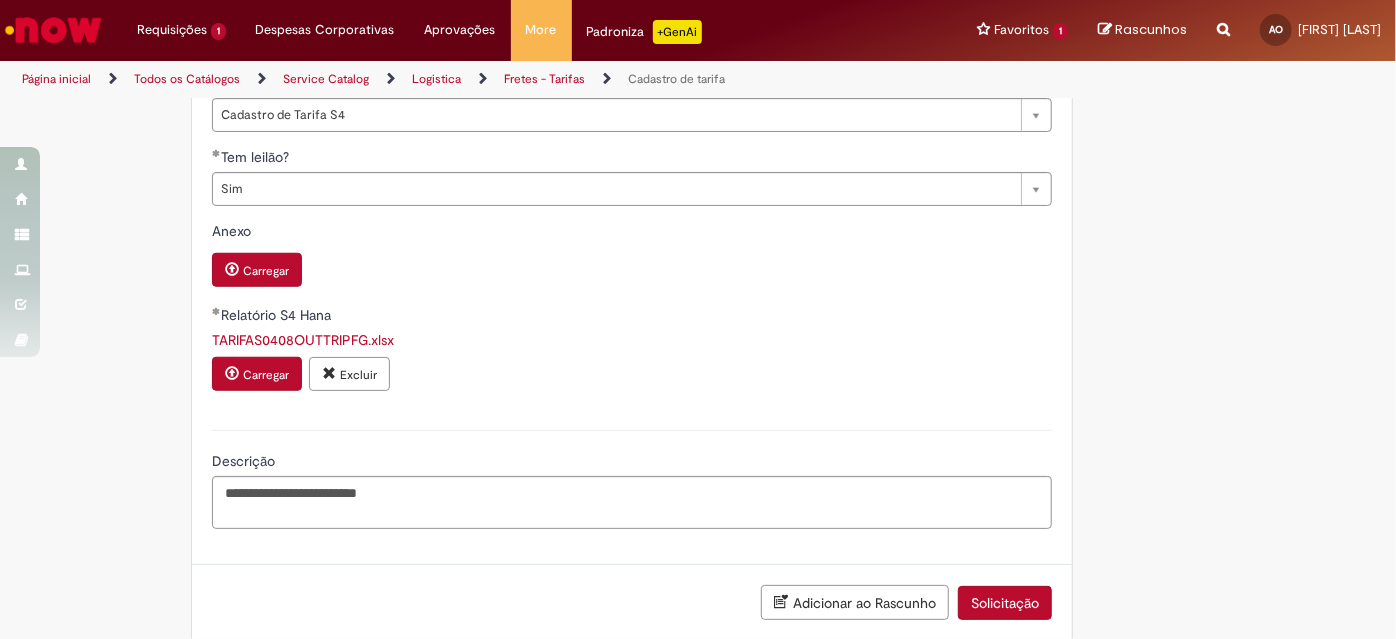 click on "Solicitação" at bounding box center (1005, 603) 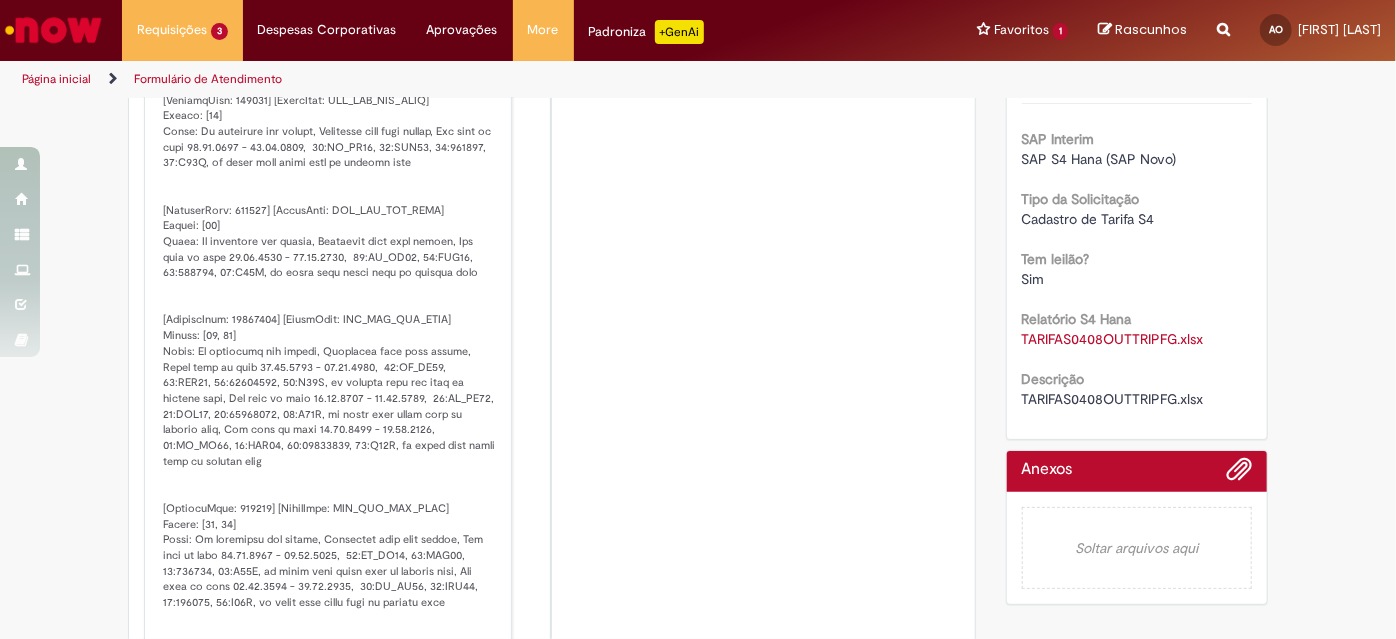 scroll, scrollTop: 0, scrollLeft: 0, axis: both 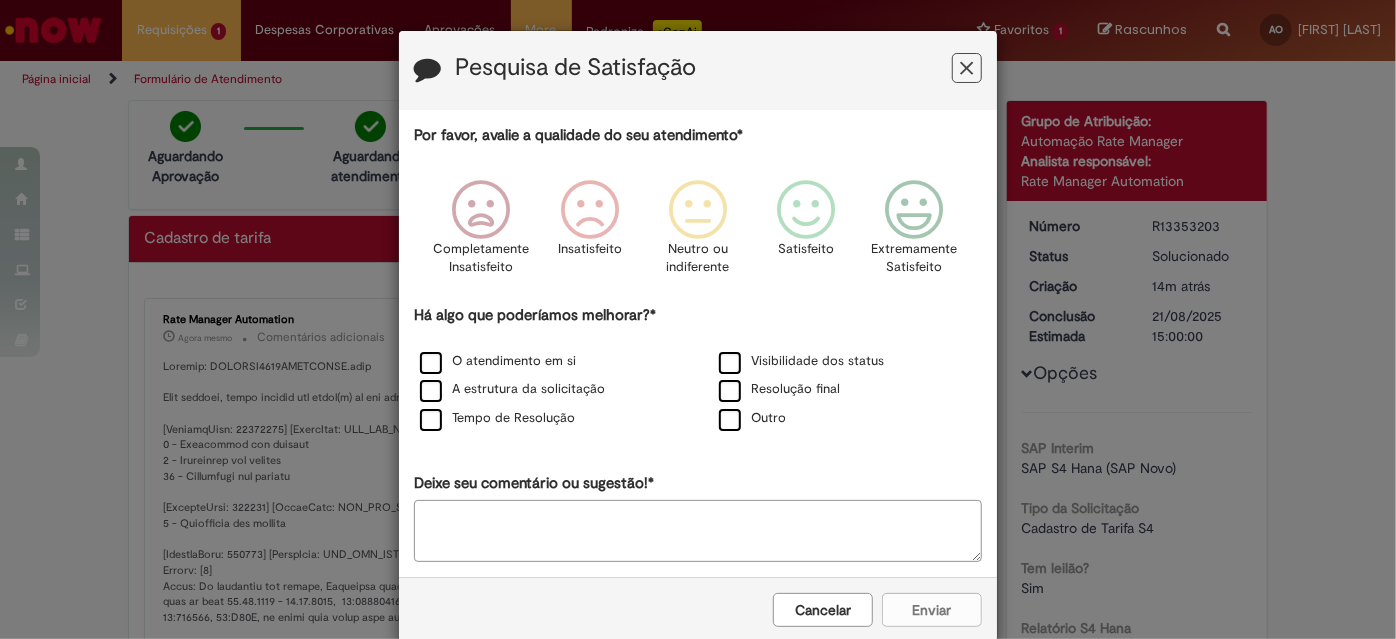 click at bounding box center [967, 68] 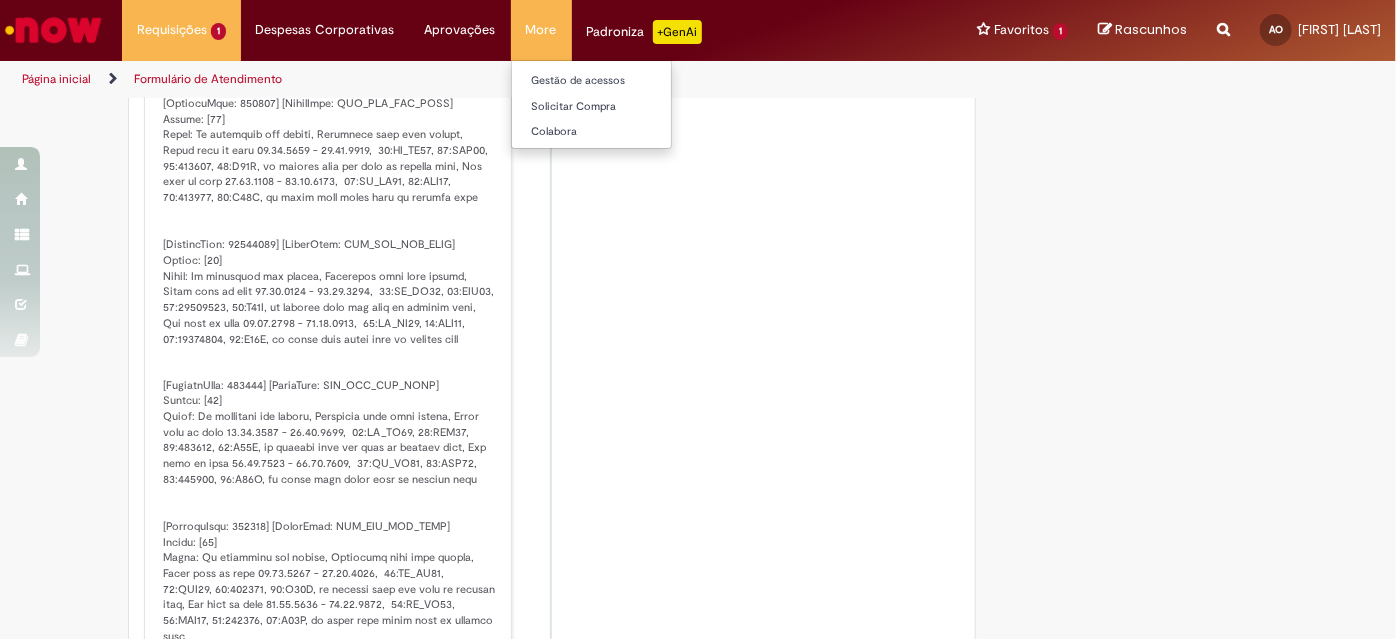scroll, scrollTop: 901, scrollLeft: 0, axis: vertical 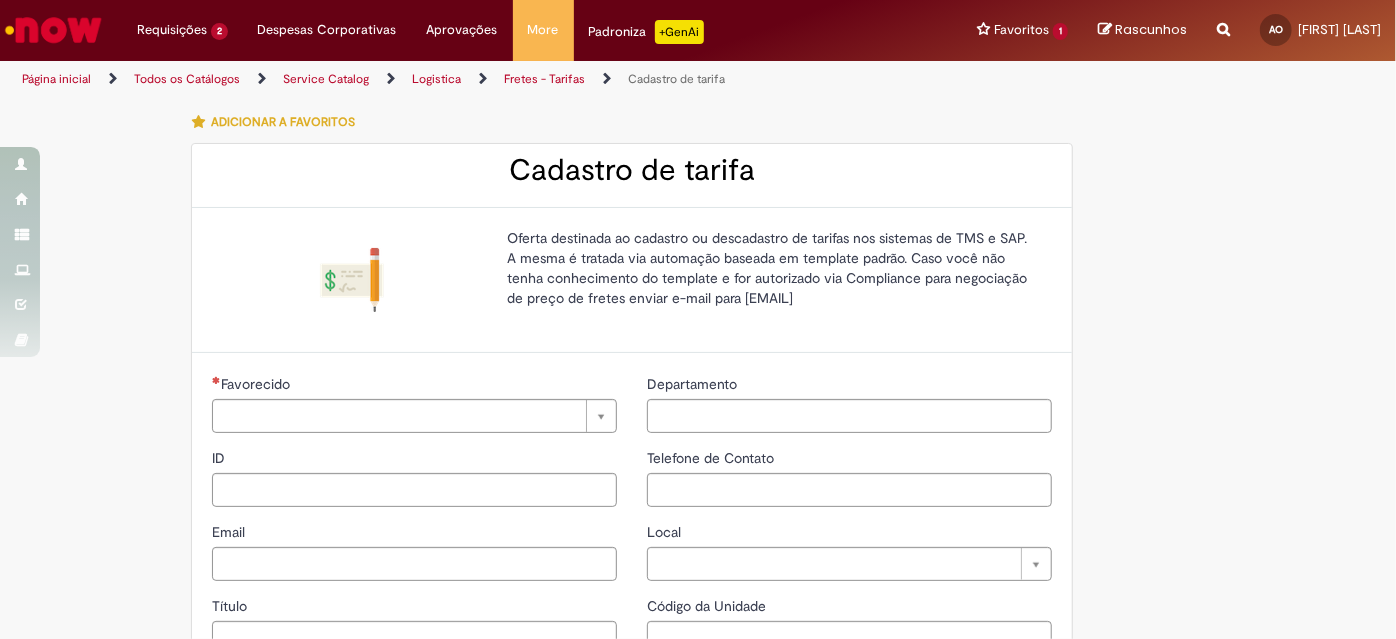 type on "**********" 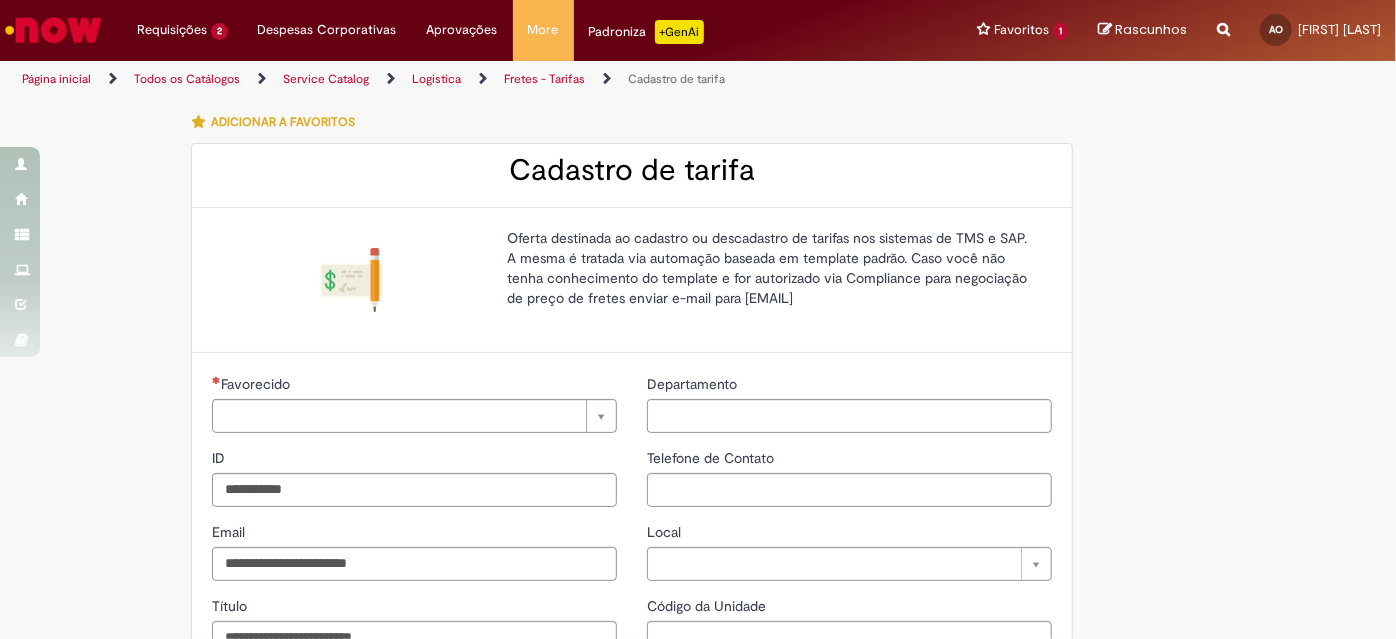 type on "**********" 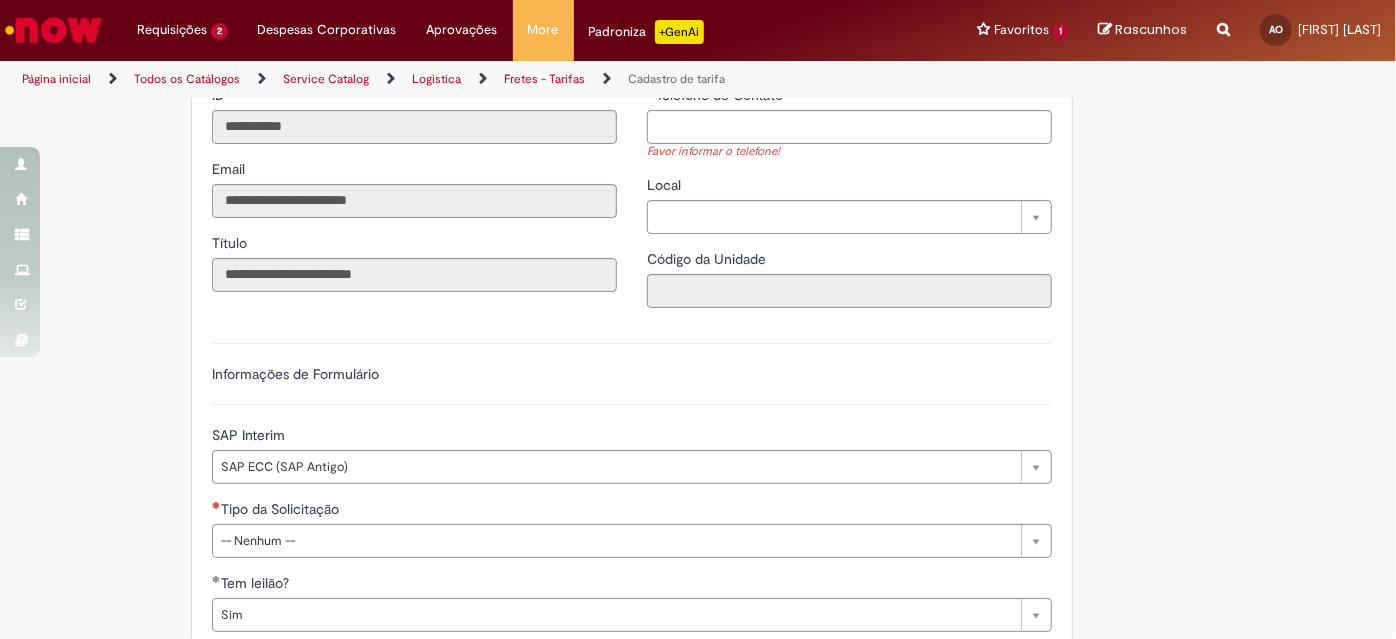 scroll, scrollTop: 181, scrollLeft: 0, axis: vertical 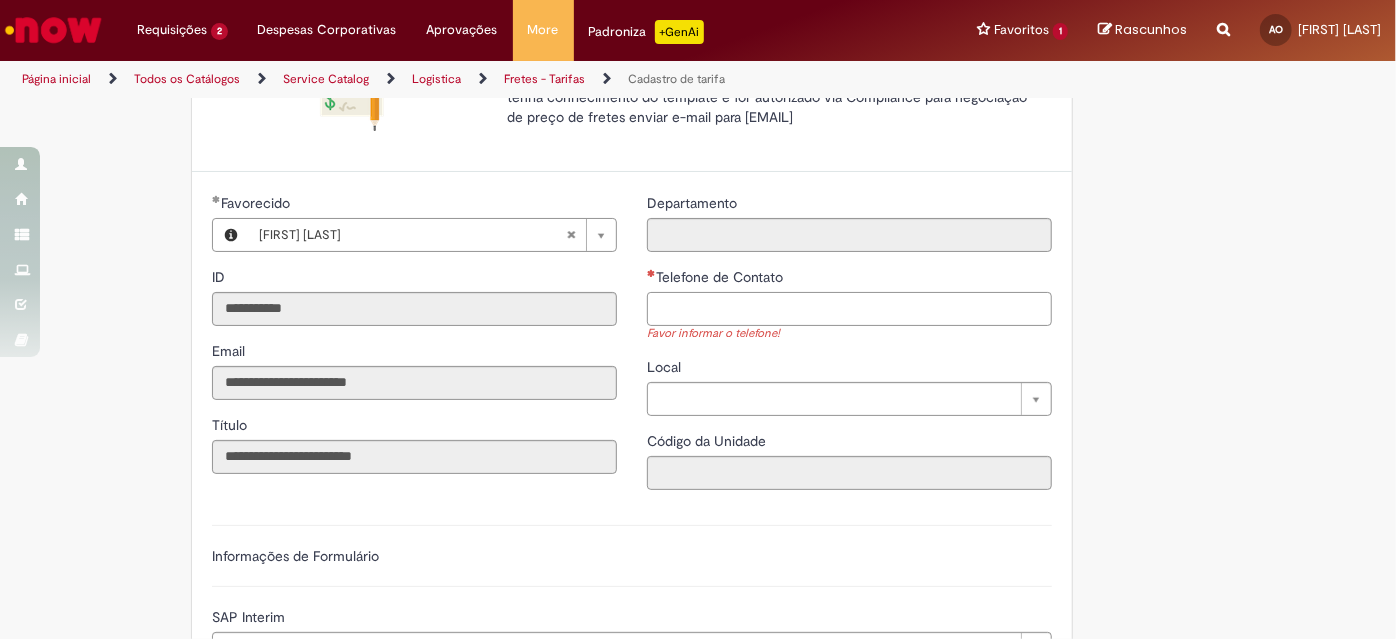 click on "Telefone de Contato" at bounding box center [849, 309] 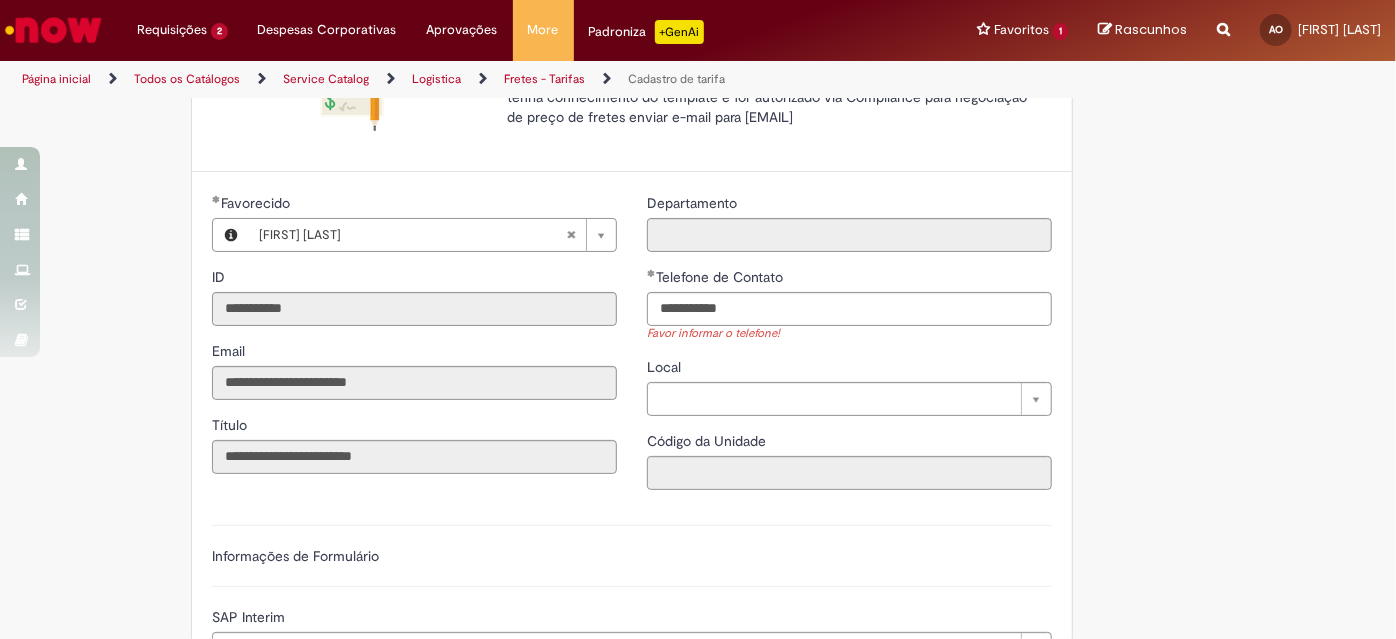 type on "**********" 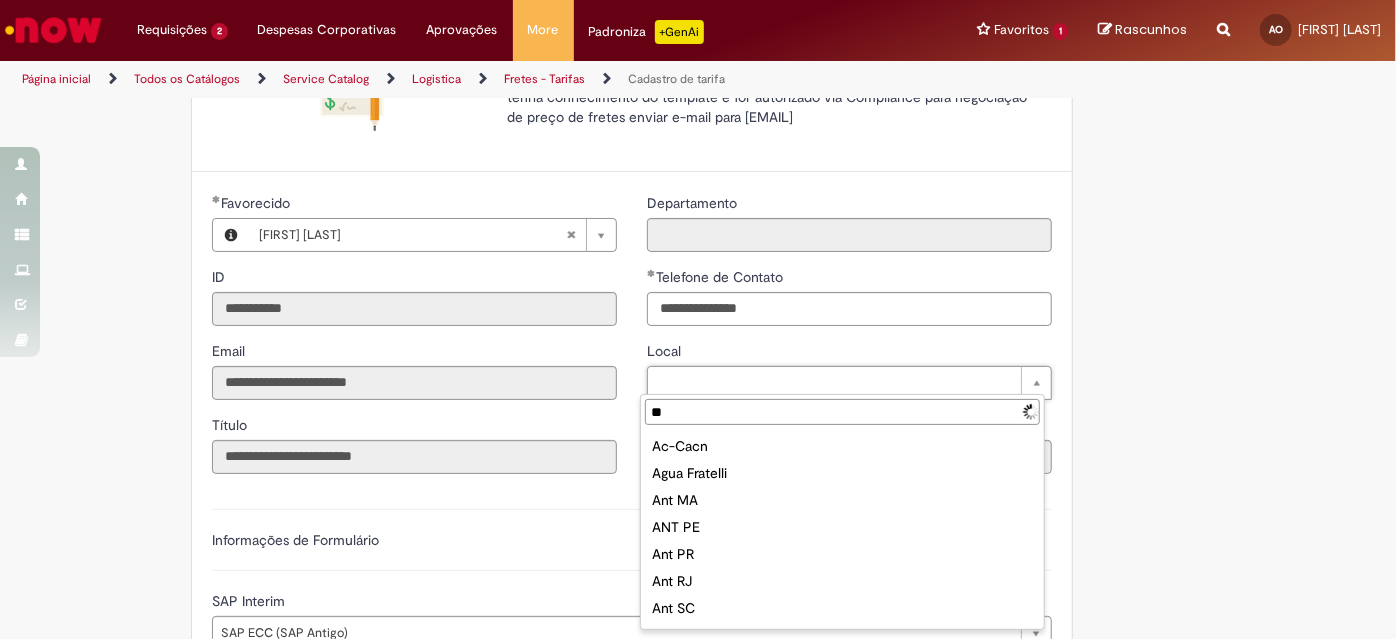 type on "***" 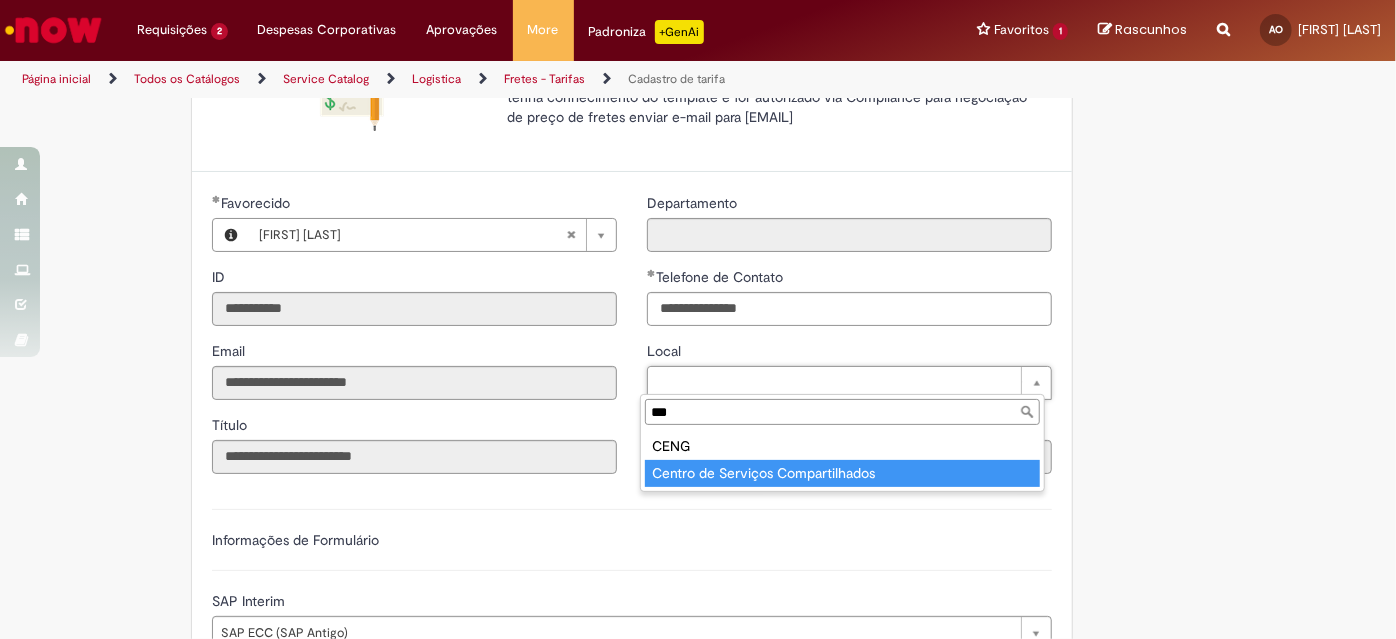 type on "**********" 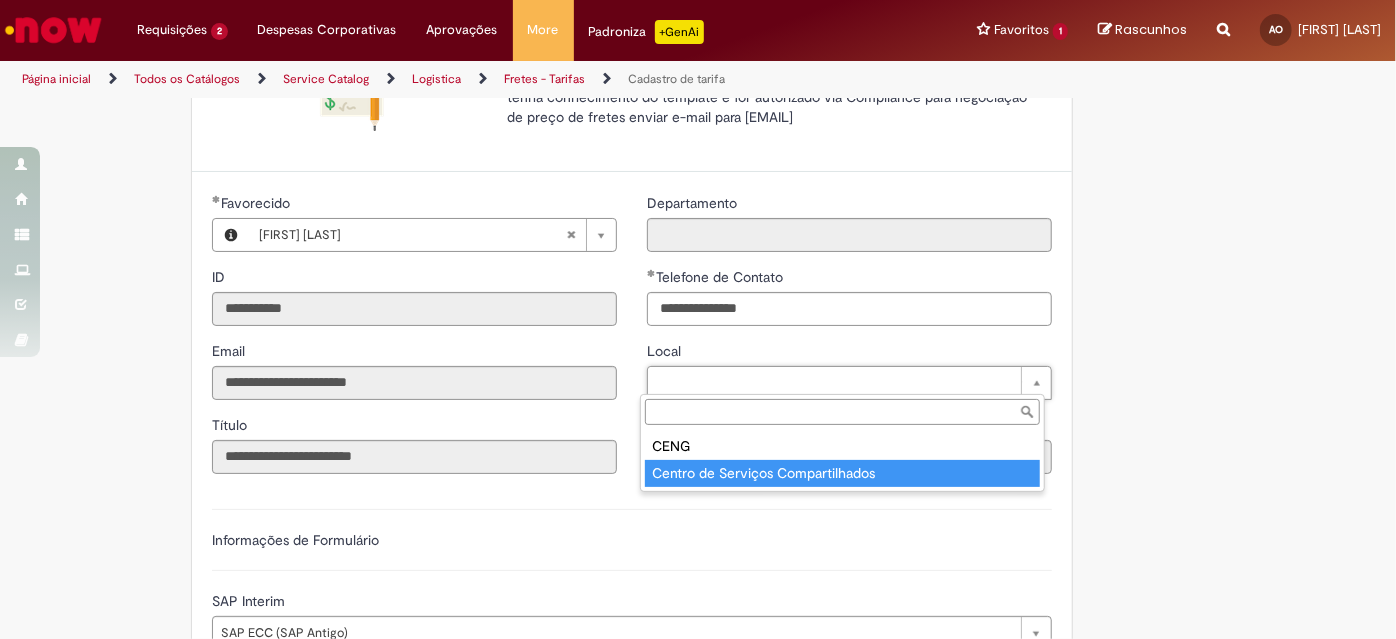 type on "****" 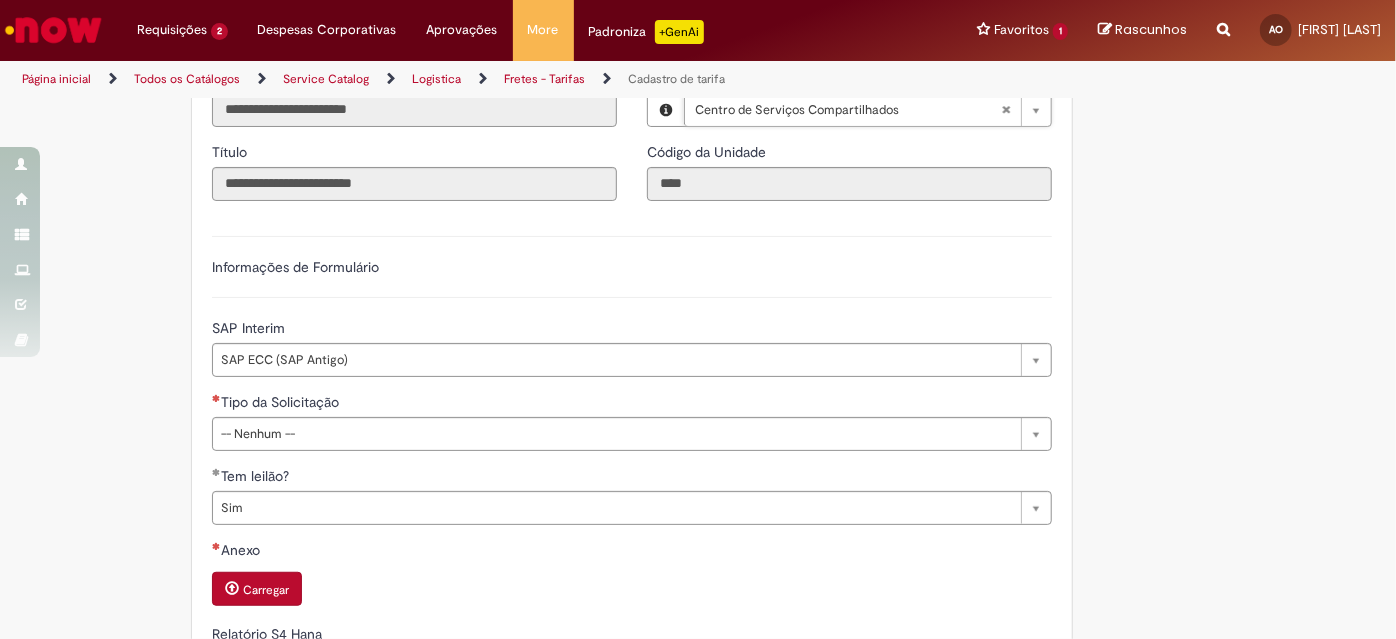 scroll, scrollTop: 545, scrollLeft: 0, axis: vertical 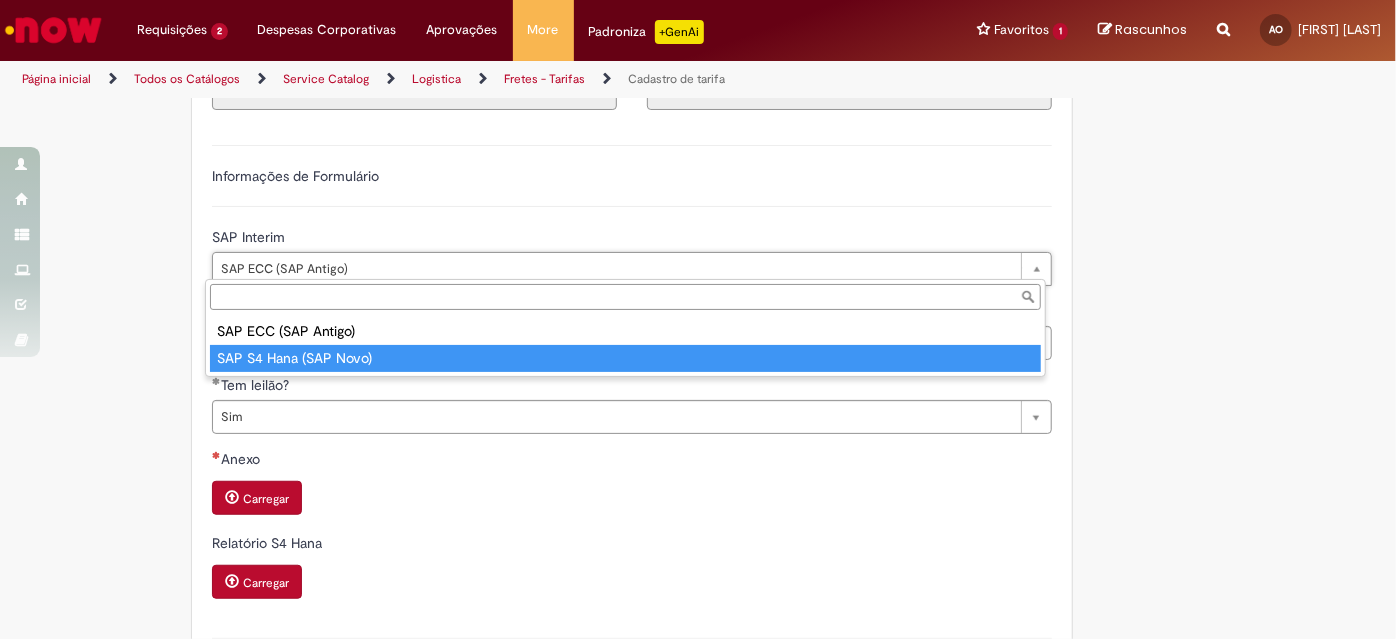 type on "**********" 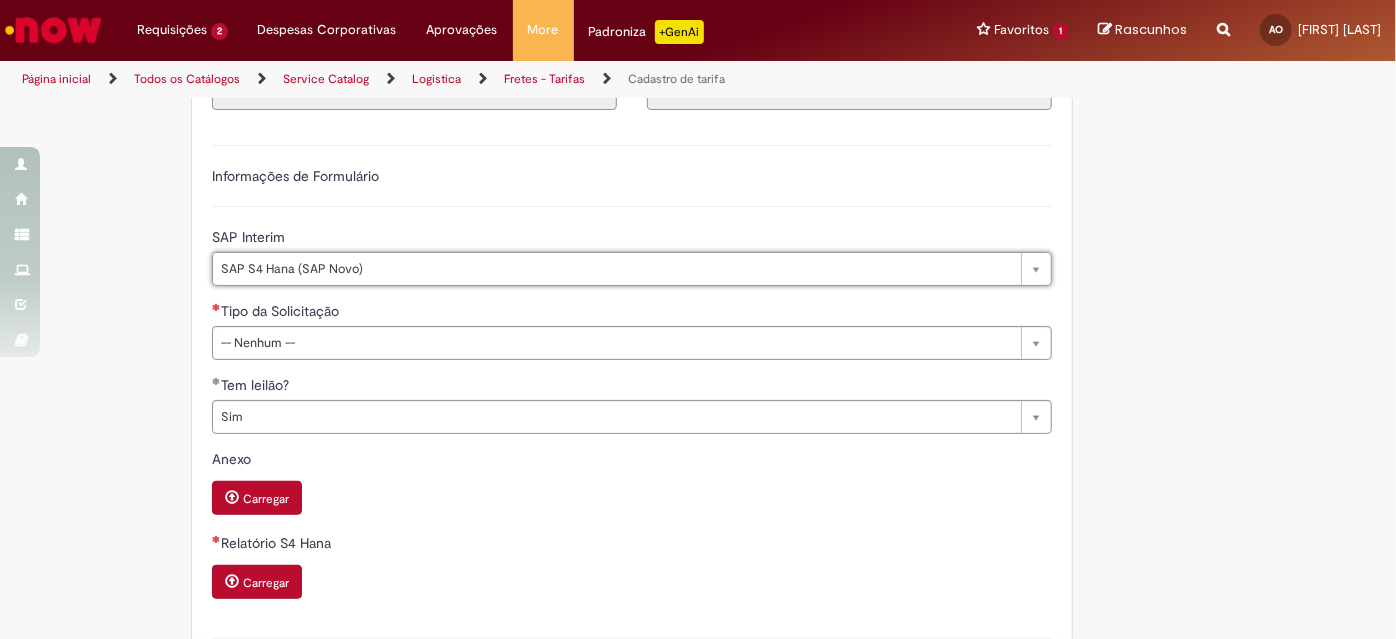 scroll, scrollTop: 0, scrollLeft: 137, axis: horizontal 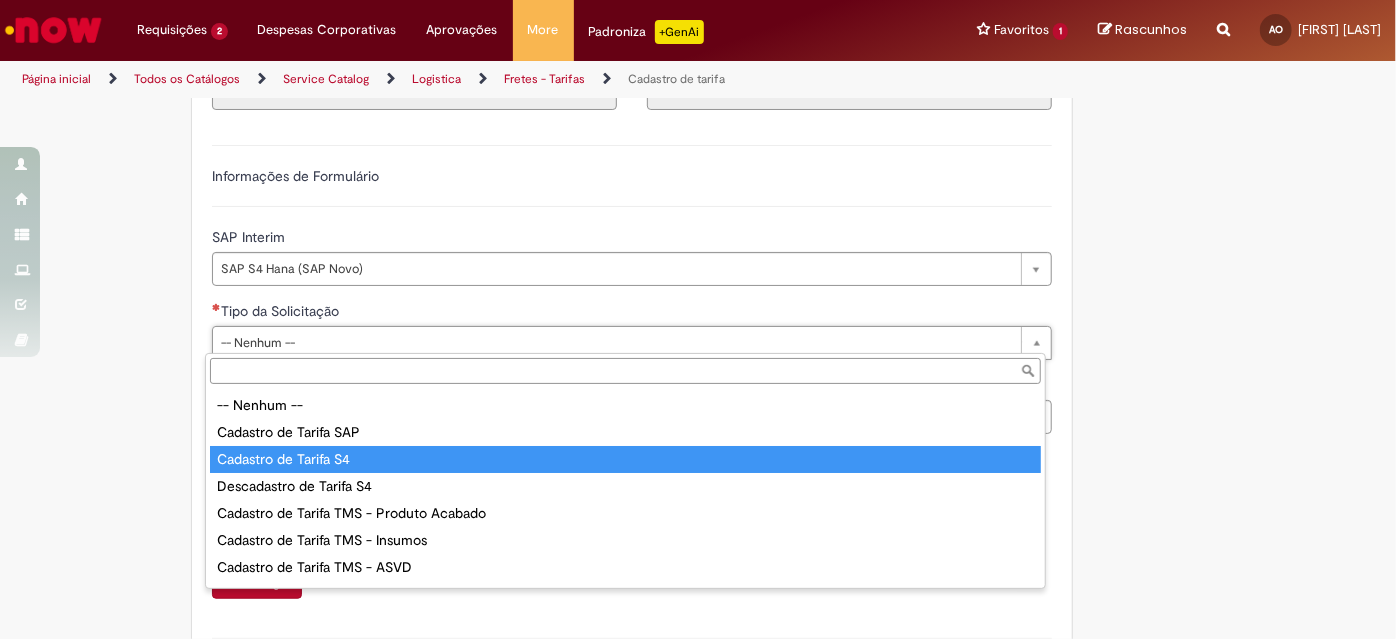 type on "**********" 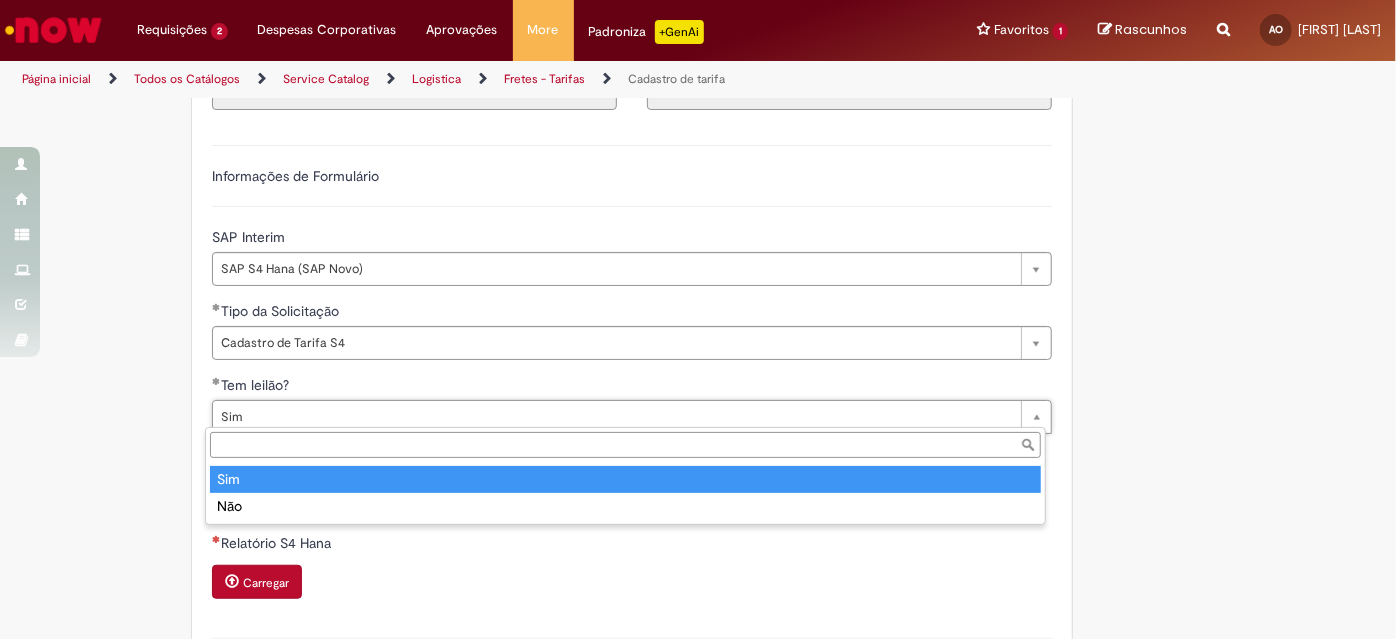 type on "***" 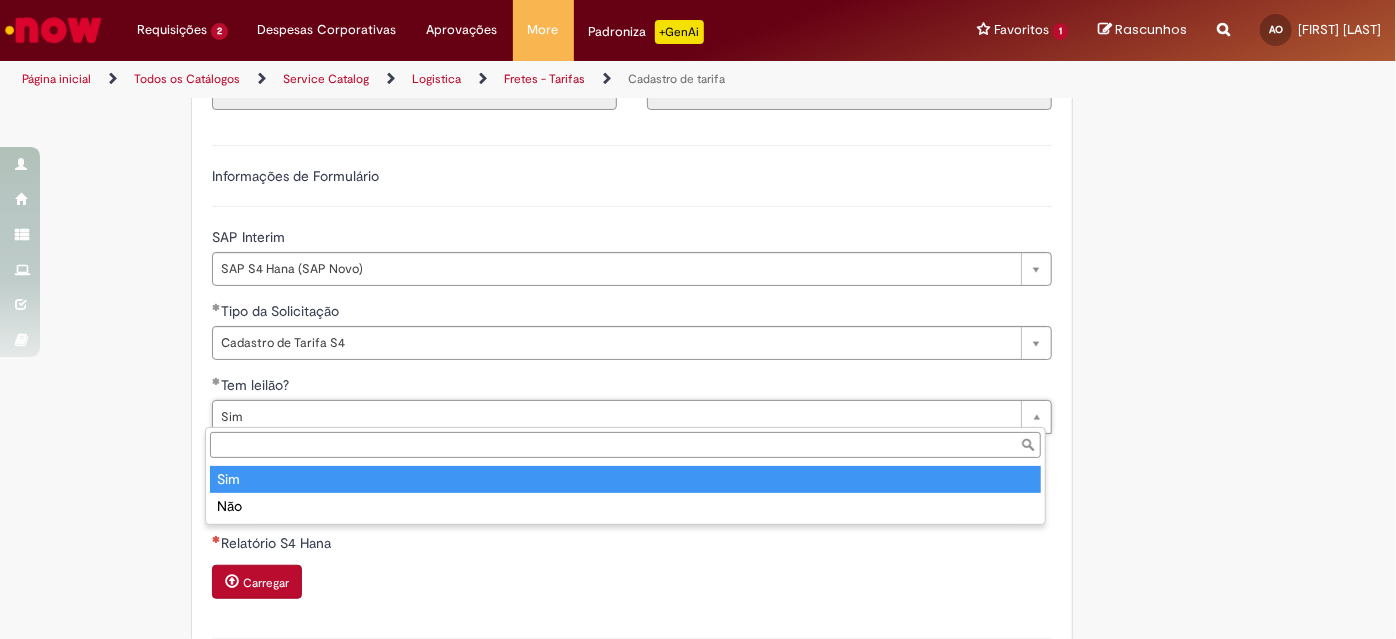 scroll, scrollTop: 0, scrollLeft: 21, axis: horizontal 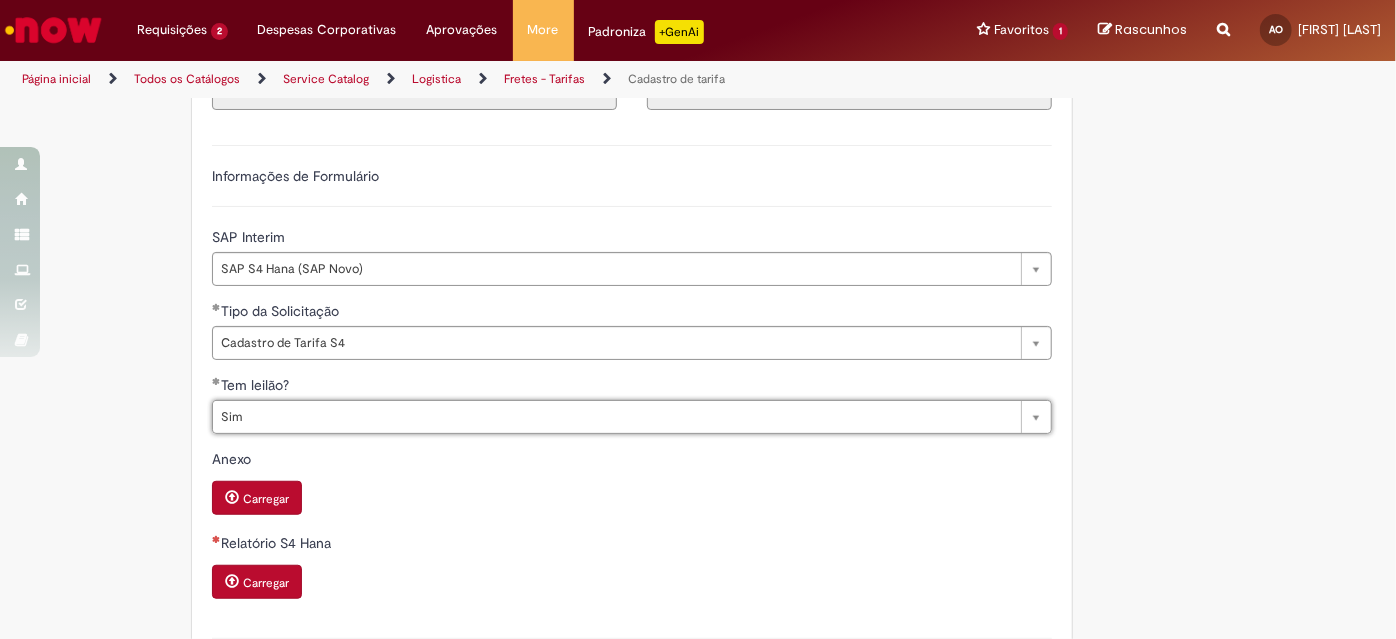 click on "Carregar" at bounding box center (266, 583) 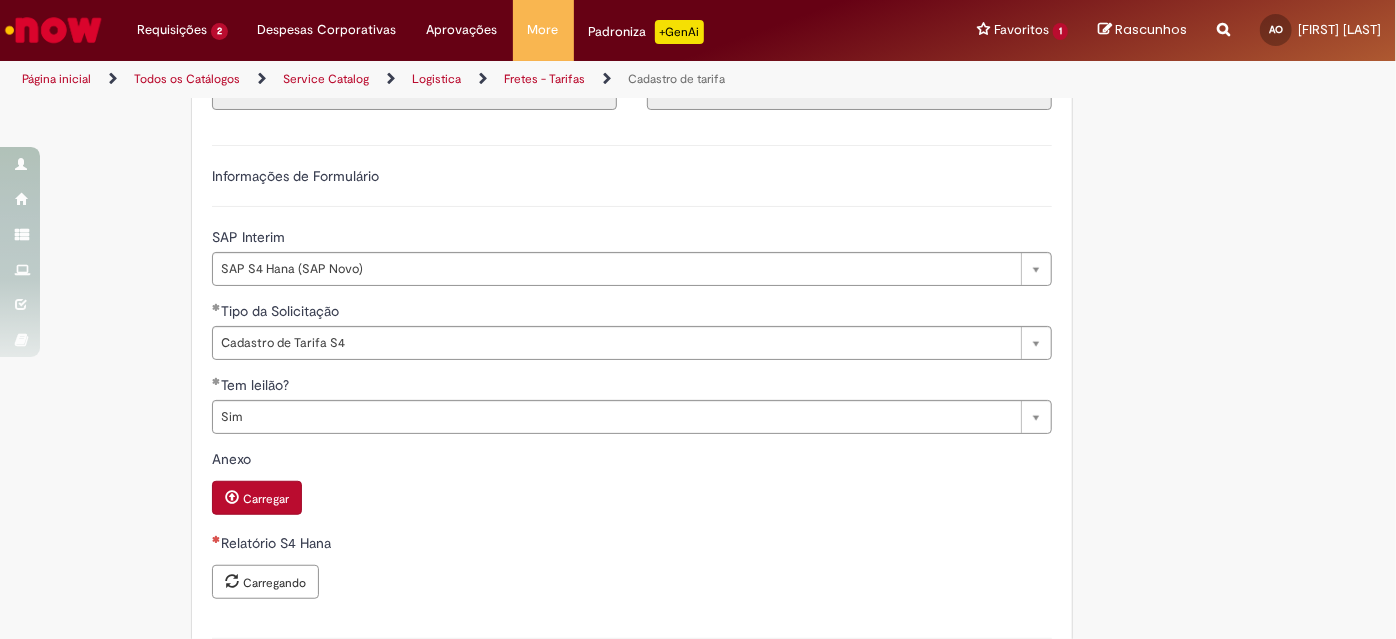 scroll, scrollTop: 773, scrollLeft: 0, axis: vertical 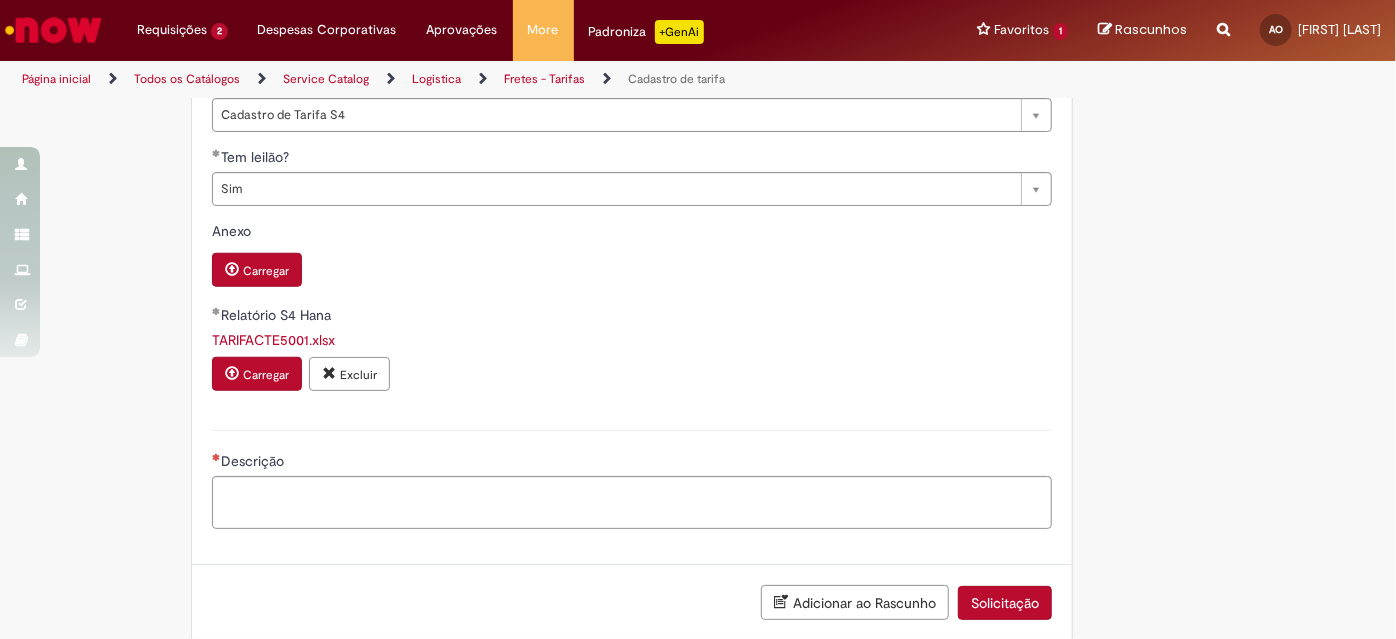 click on "**********" at bounding box center (632, 153) 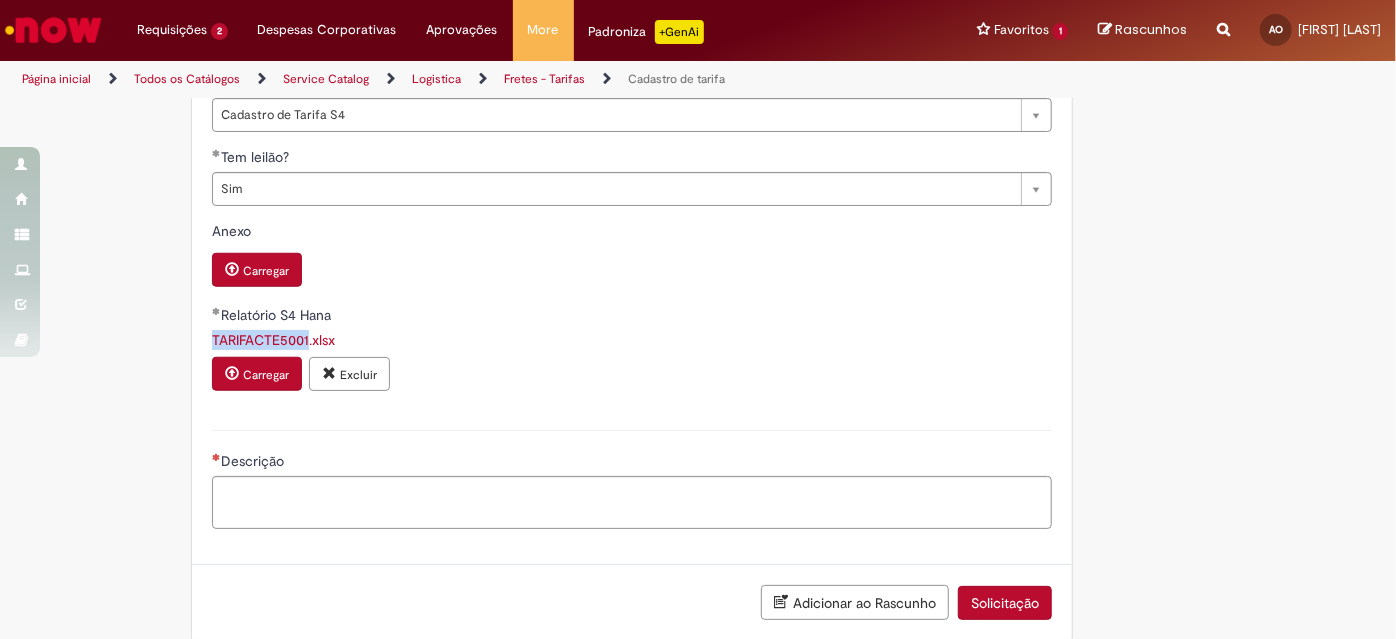 click on "**********" at bounding box center [632, 153] 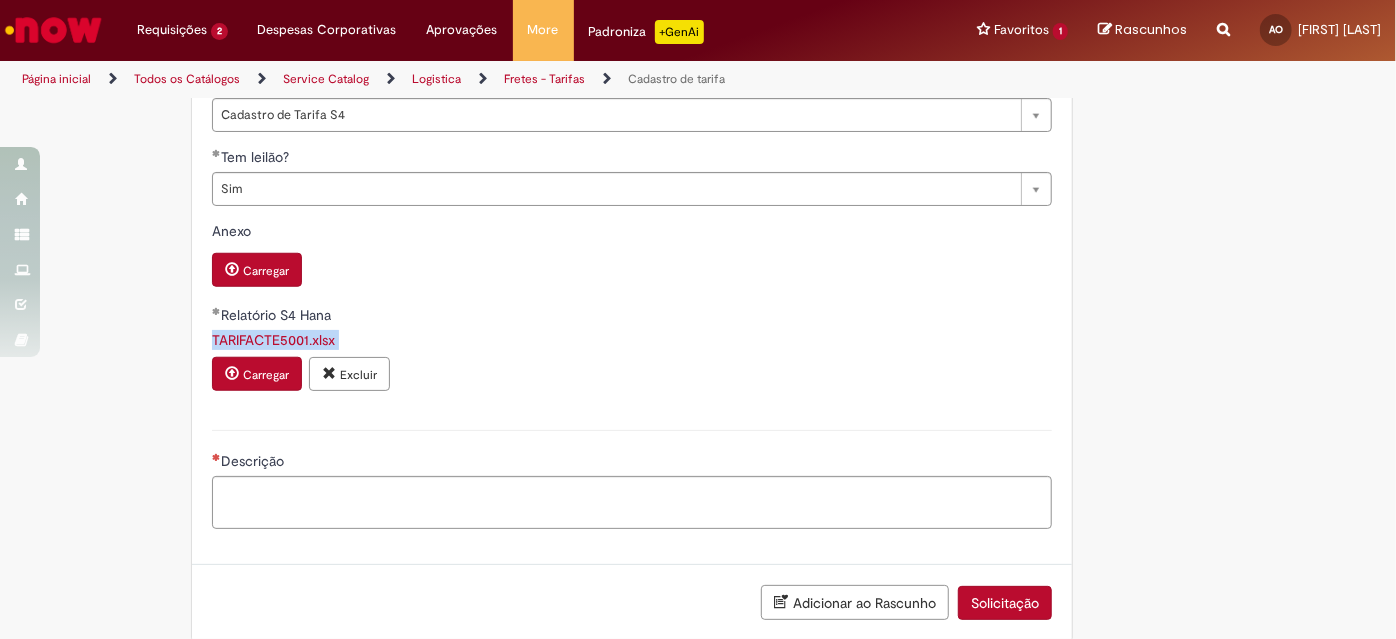 click on "**********" at bounding box center [632, 153] 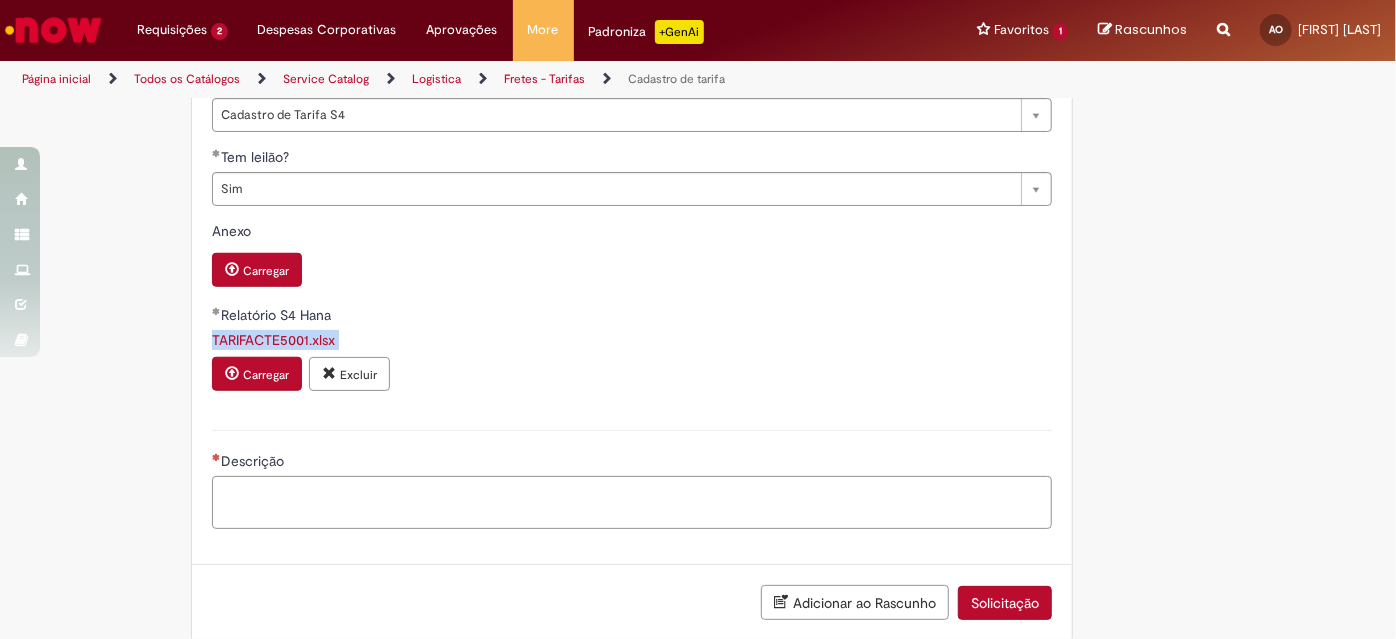 click on "Descrição" at bounding box center (632, 502) 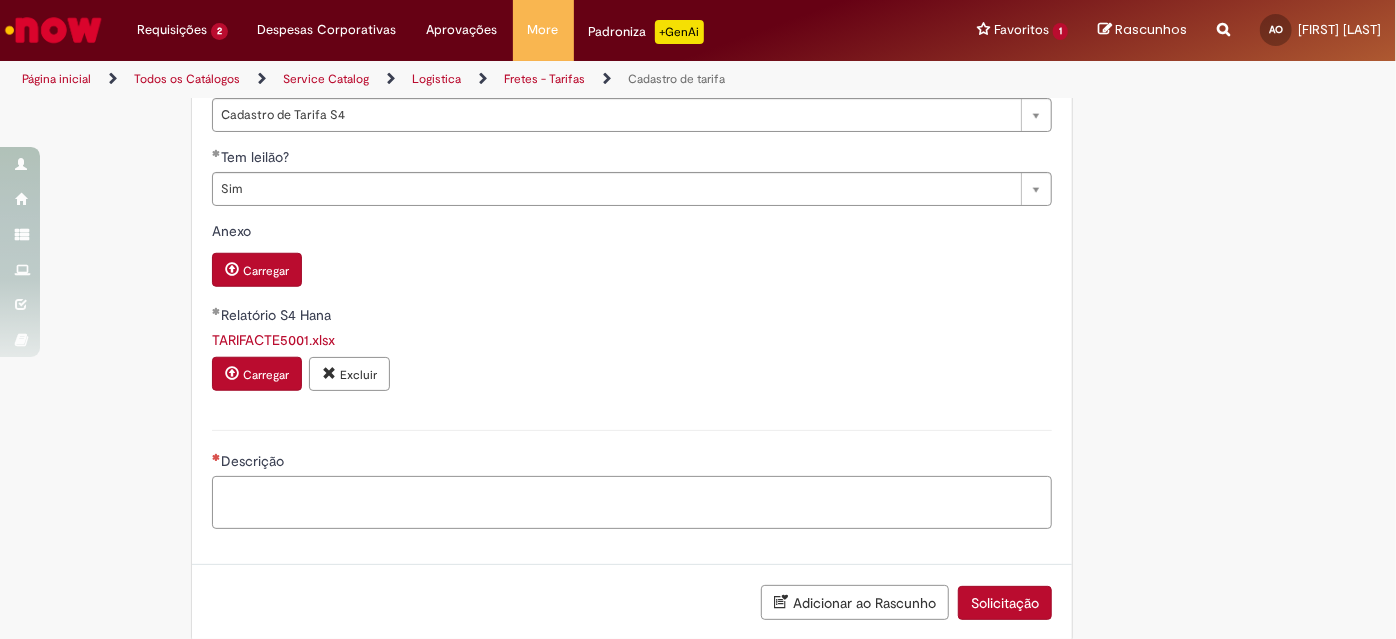 paste on "**********" 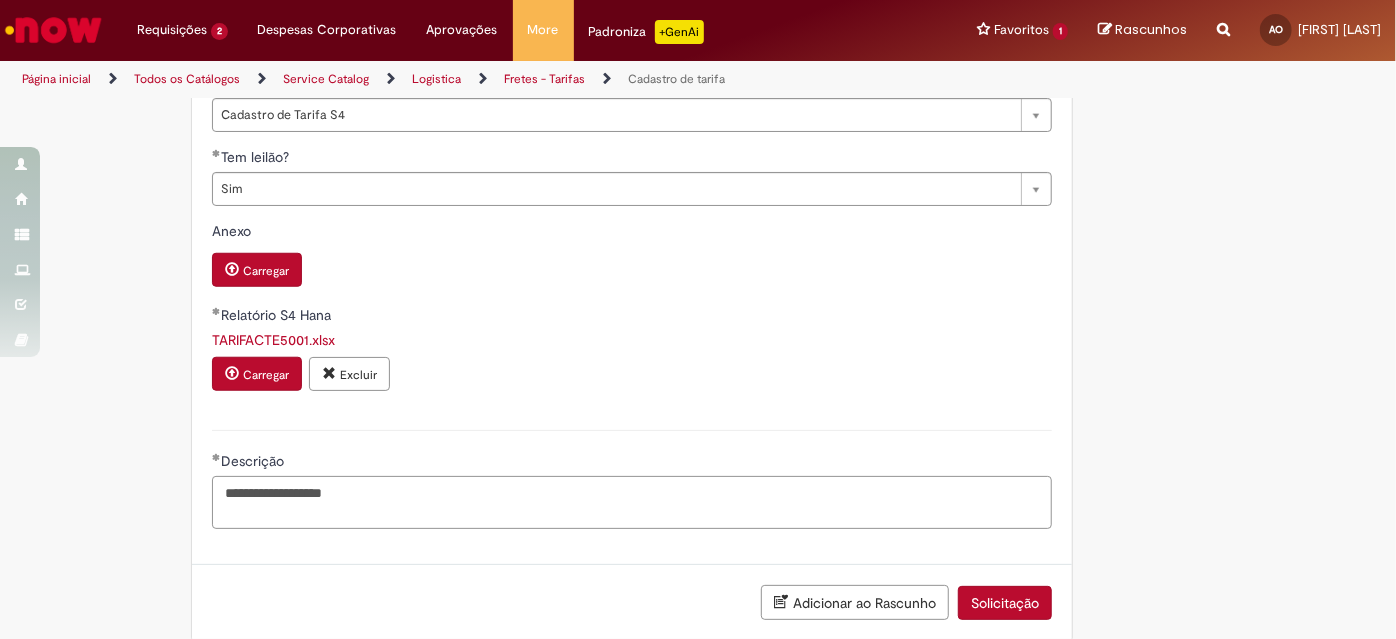 type on "**********" 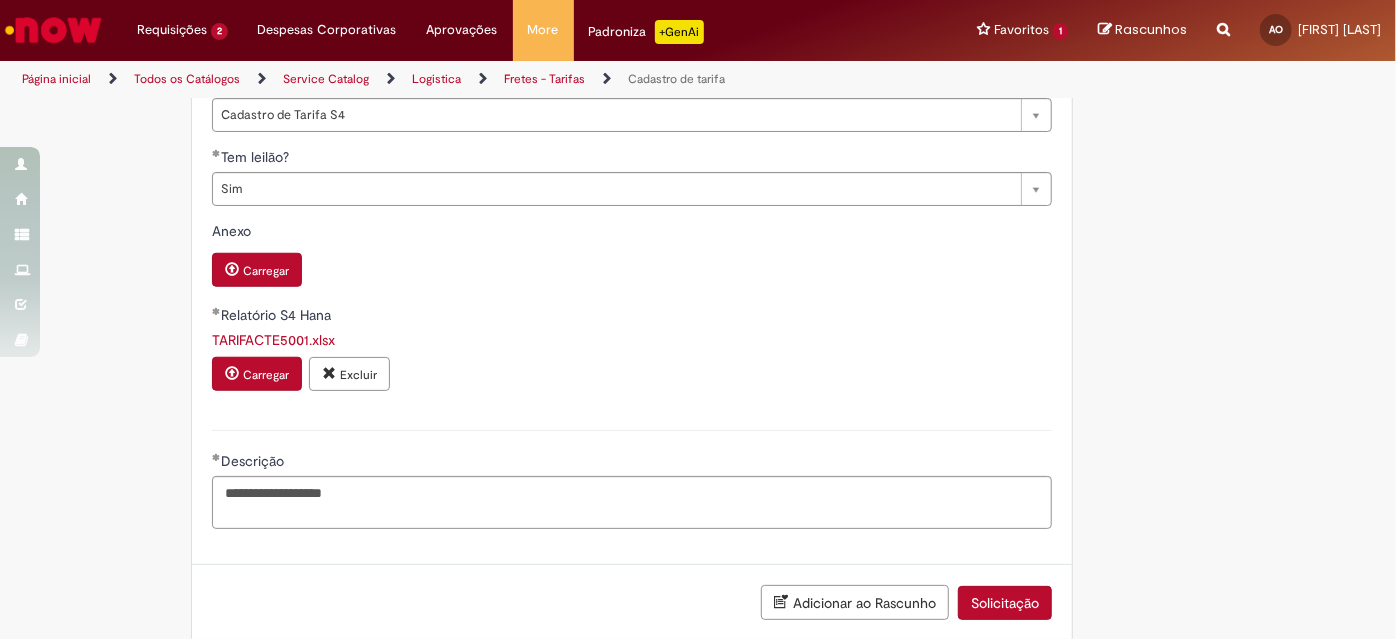 click on "Adicionar ao Rascunho" at bounding box center (859, 601) 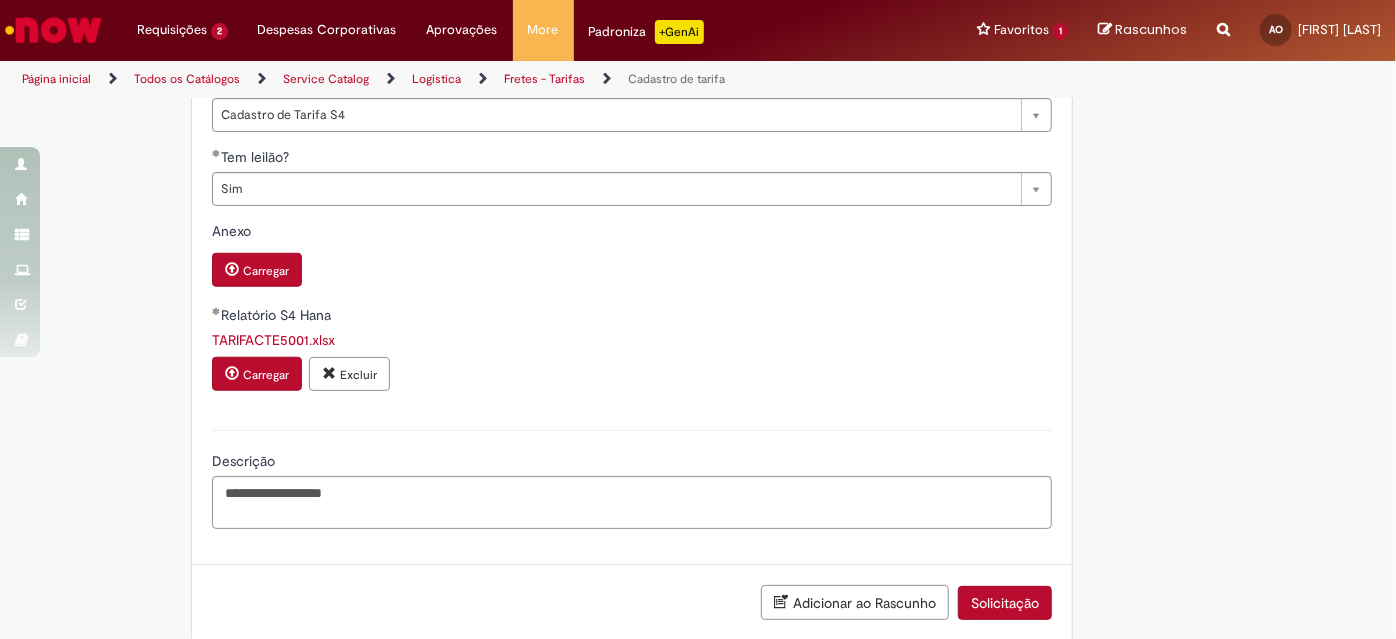 click on "Solicitação" at bounding box center (1005, 603) 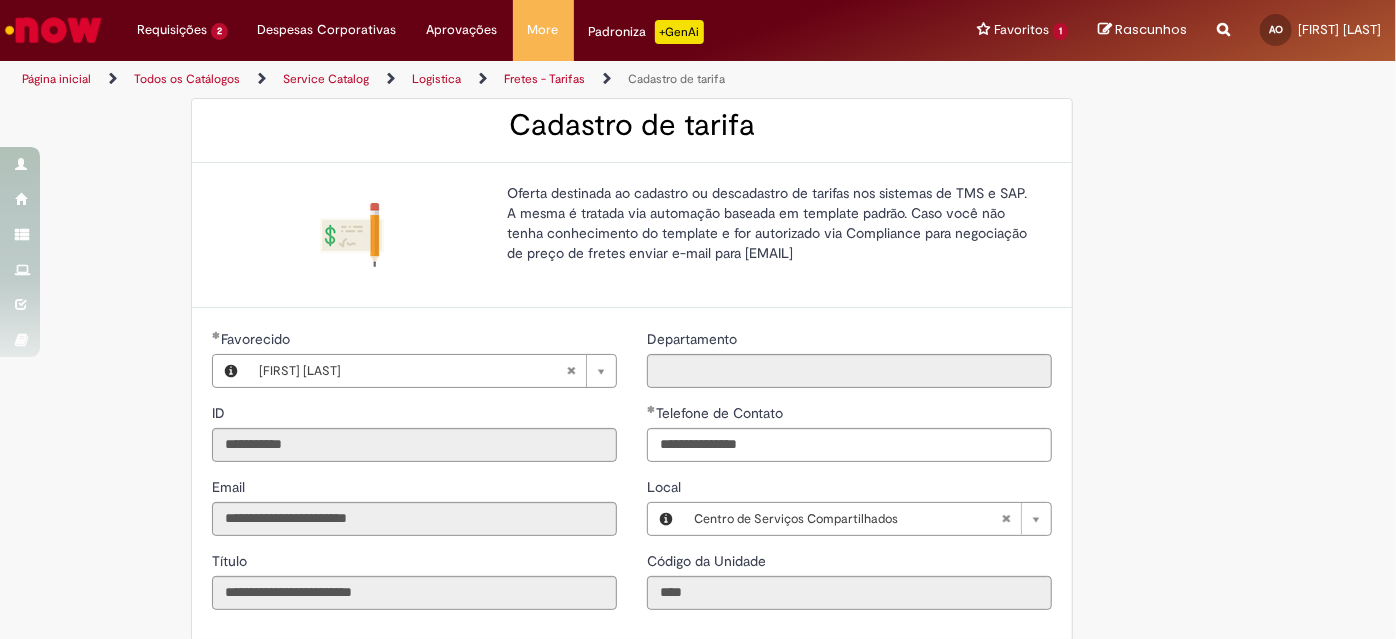 scroll, scrollTop: 0, scrollLeft: 0, axis: both 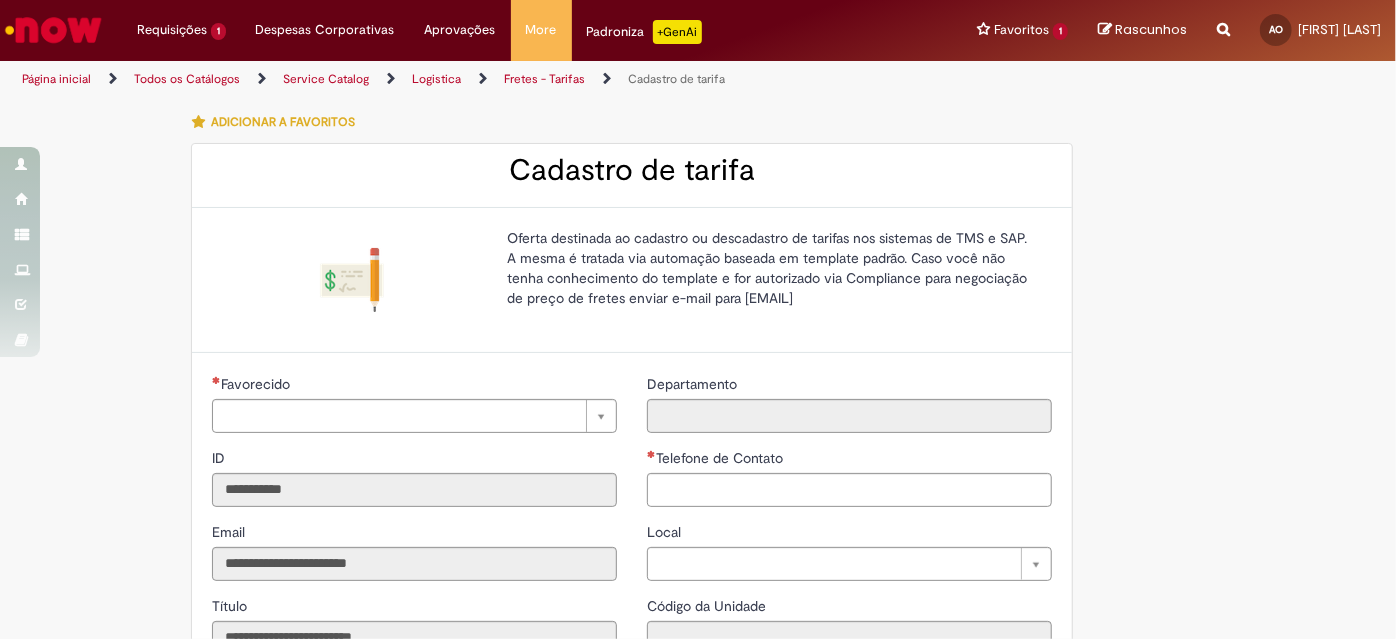 type on "**********" 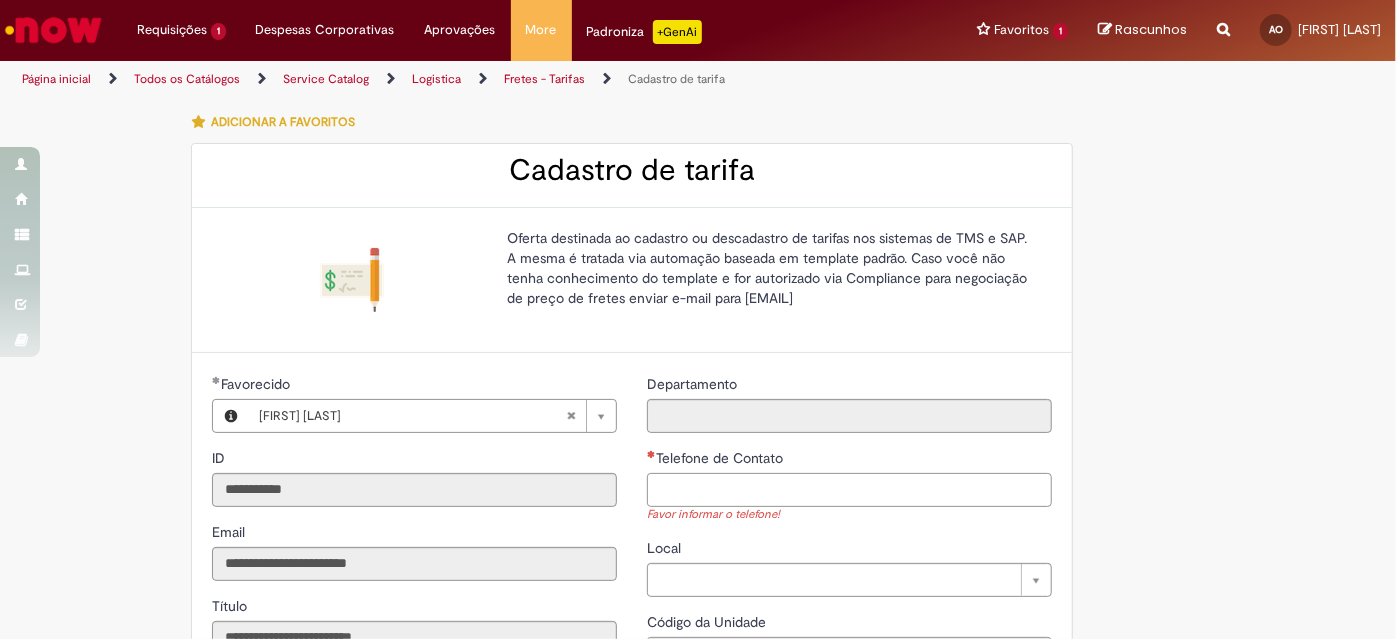 click on "Telefone de Contato" at bounding box center (849, 490) 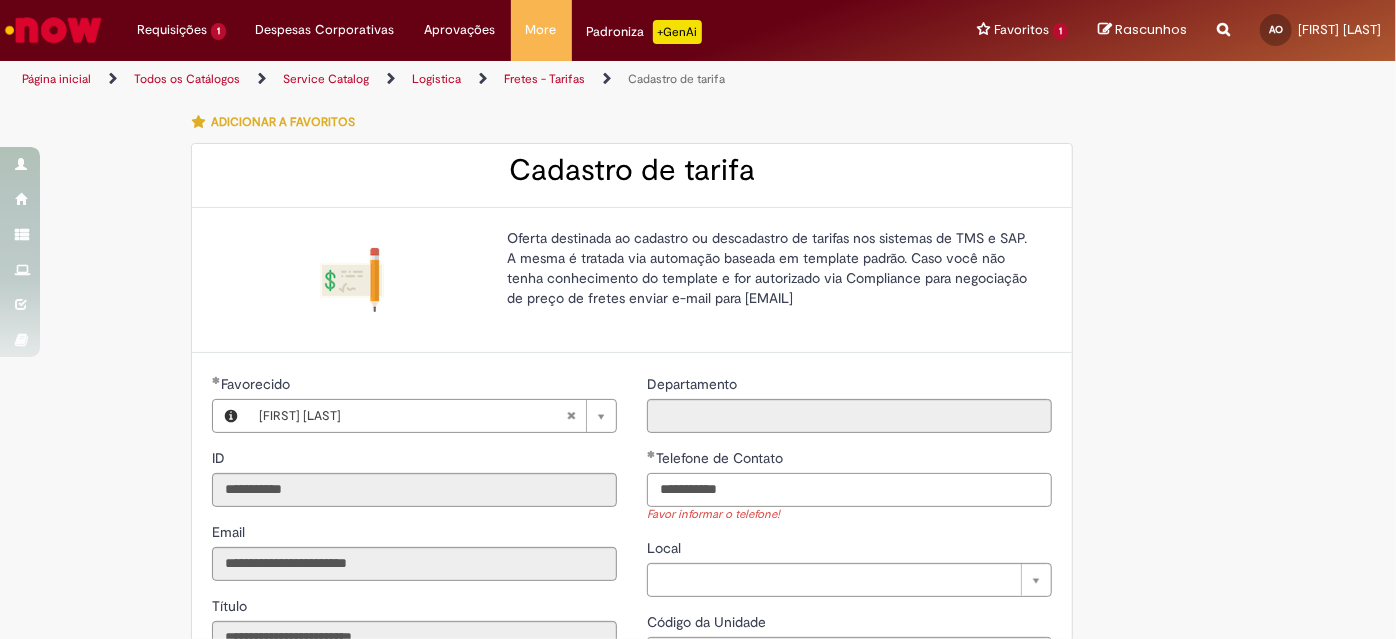 scroll, scrollTop: 90, scrollLeft: 0, axis: vertical 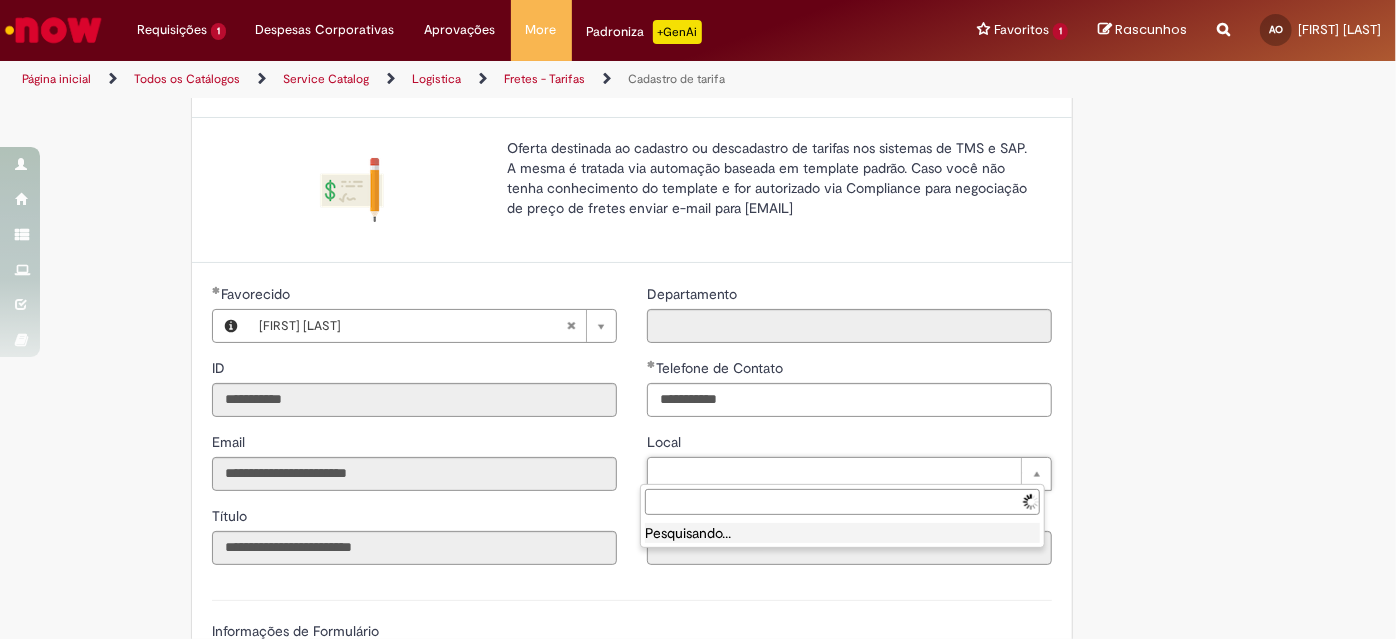 type on "**********" 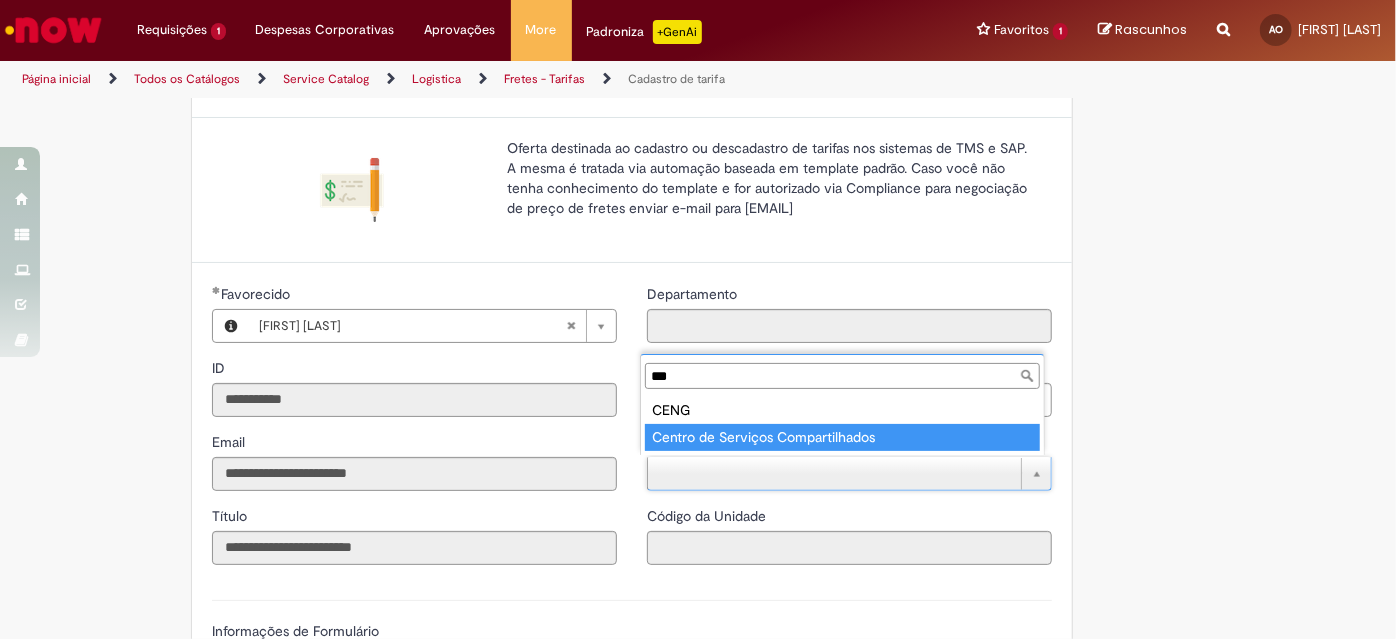 type on "***" 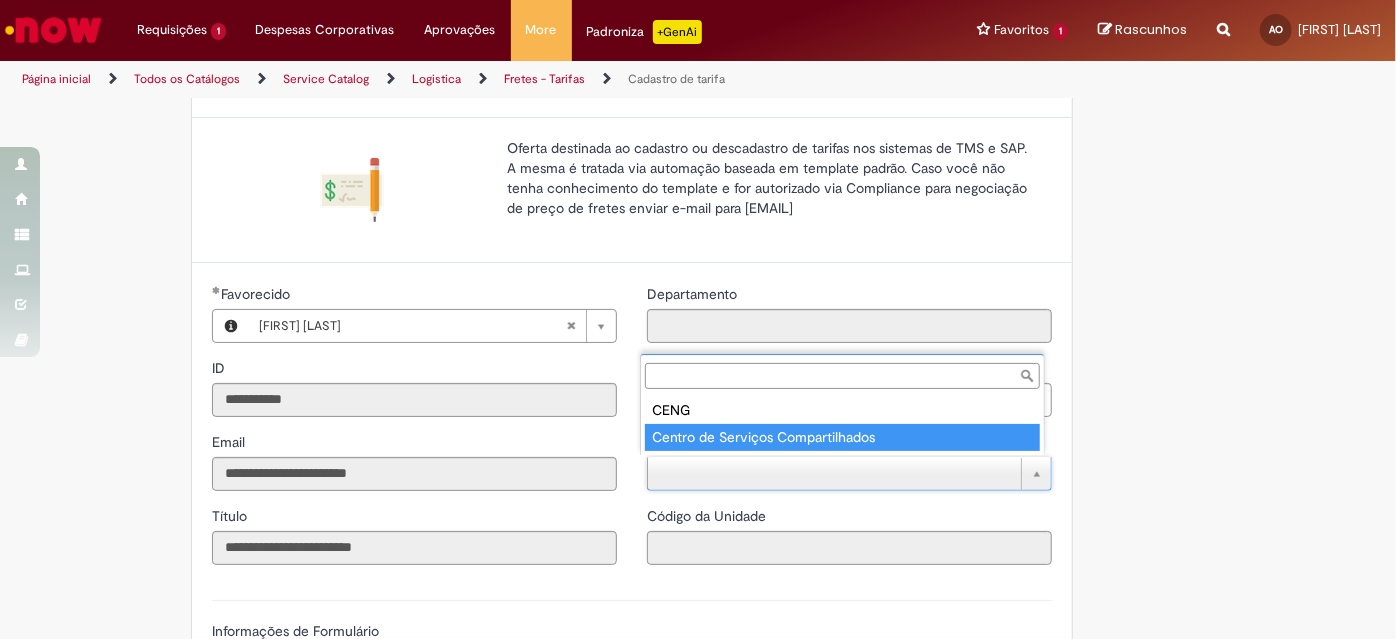 type on "****" 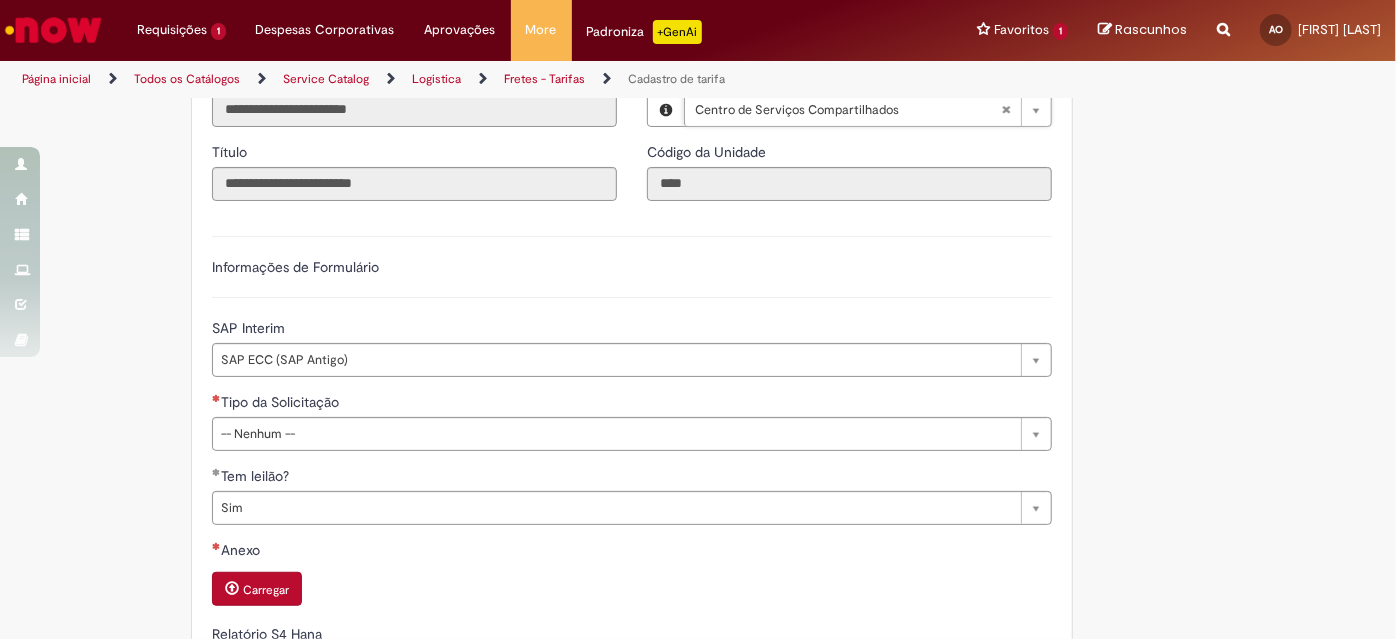 scroll, scrollTop: 545, scrollLeft: 0, axis: vertical 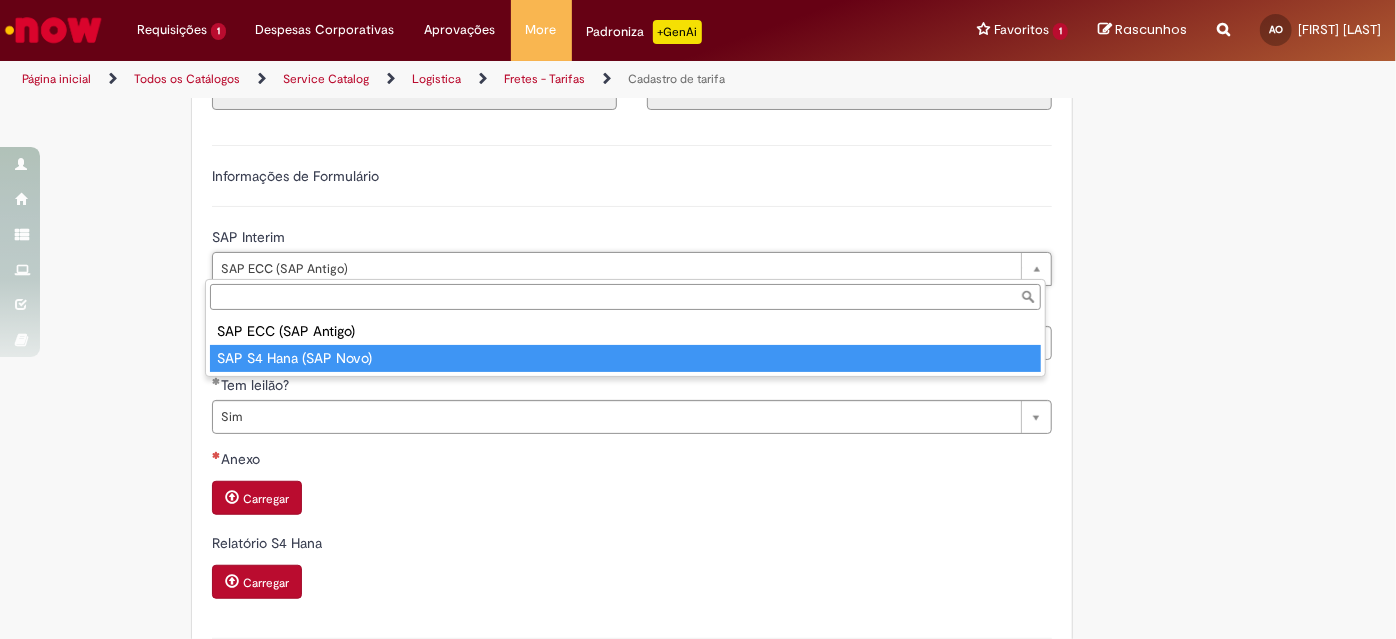 type on "**********" 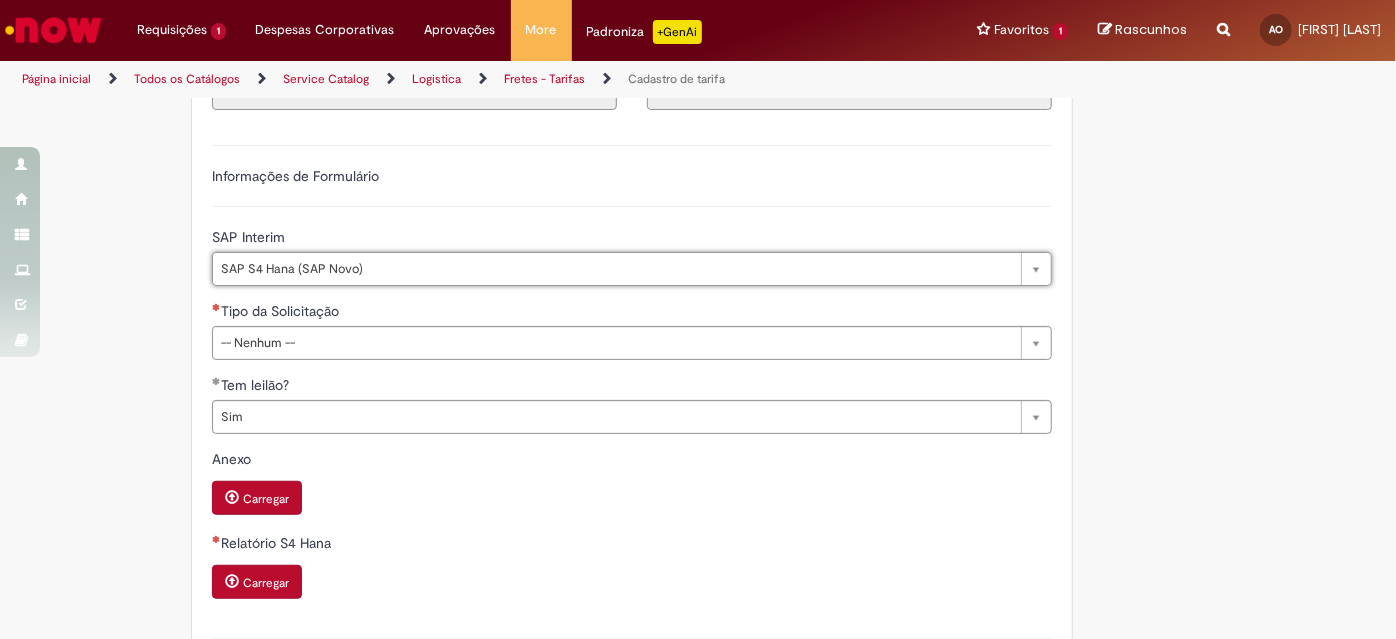 scroll, scrollTop: 0, scrollLeft: 137, axis: horizontal 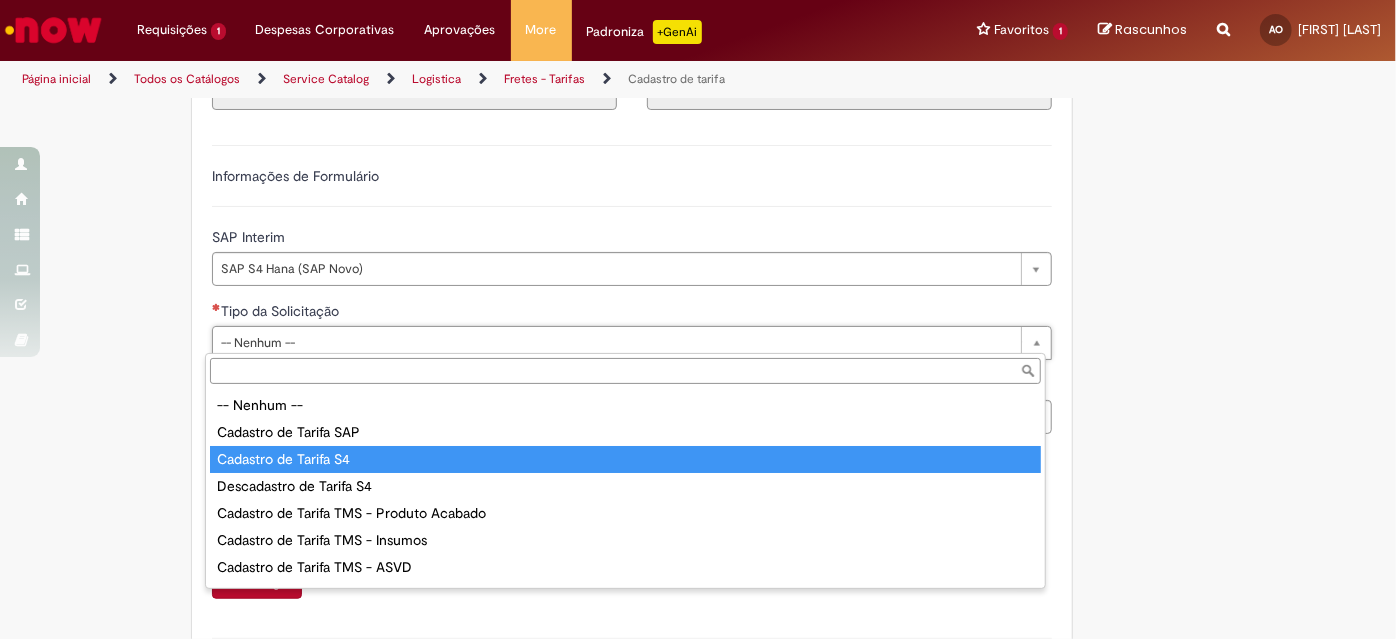 type on "**********" 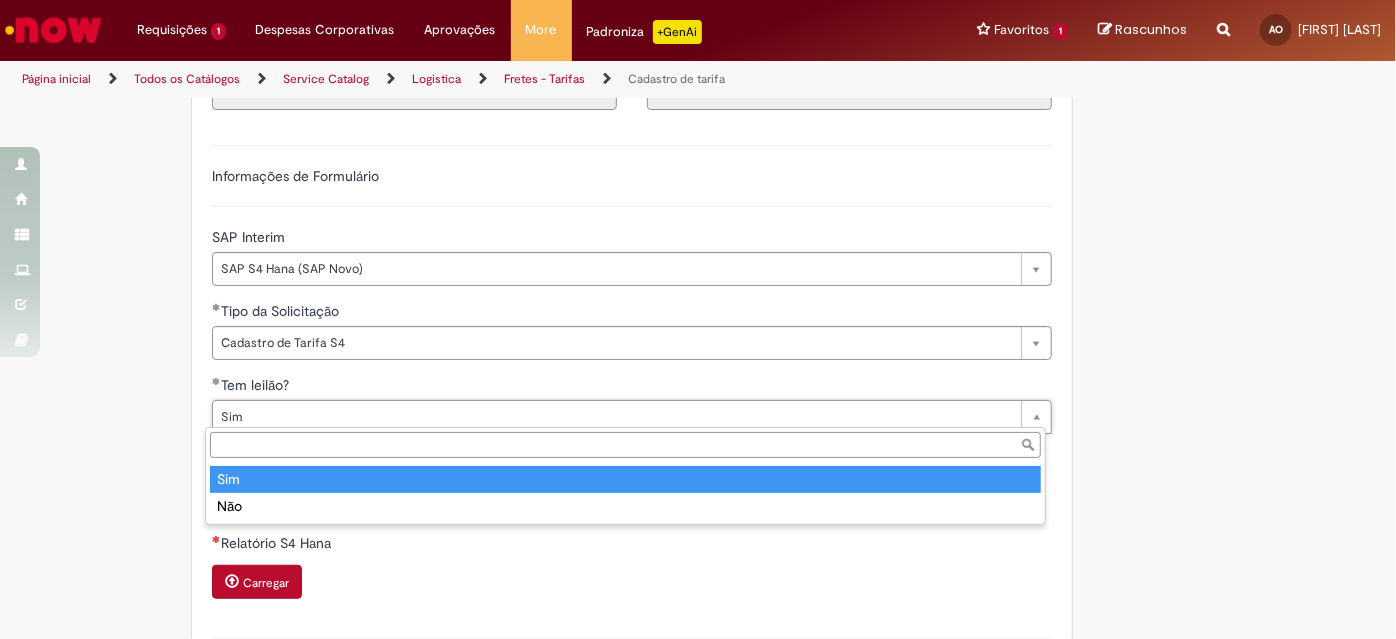 type on "***" 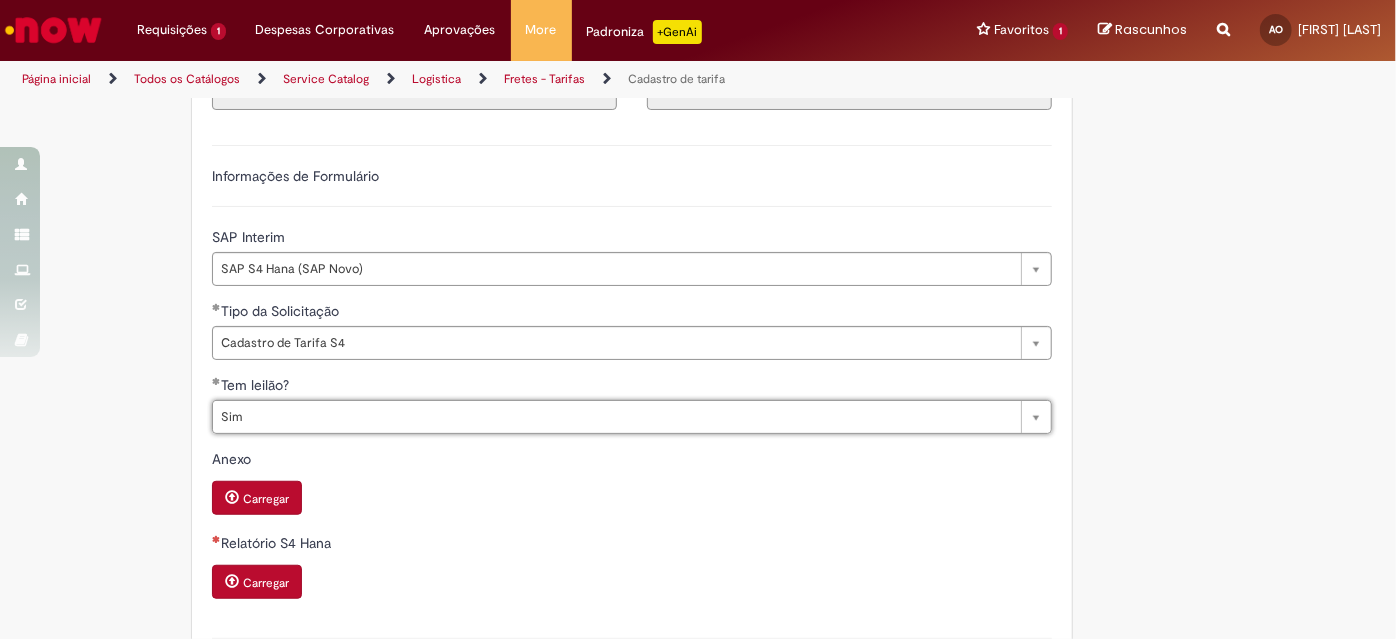 scroll, scrollTop: 0, scrollLeft: 21, axis: horizontal 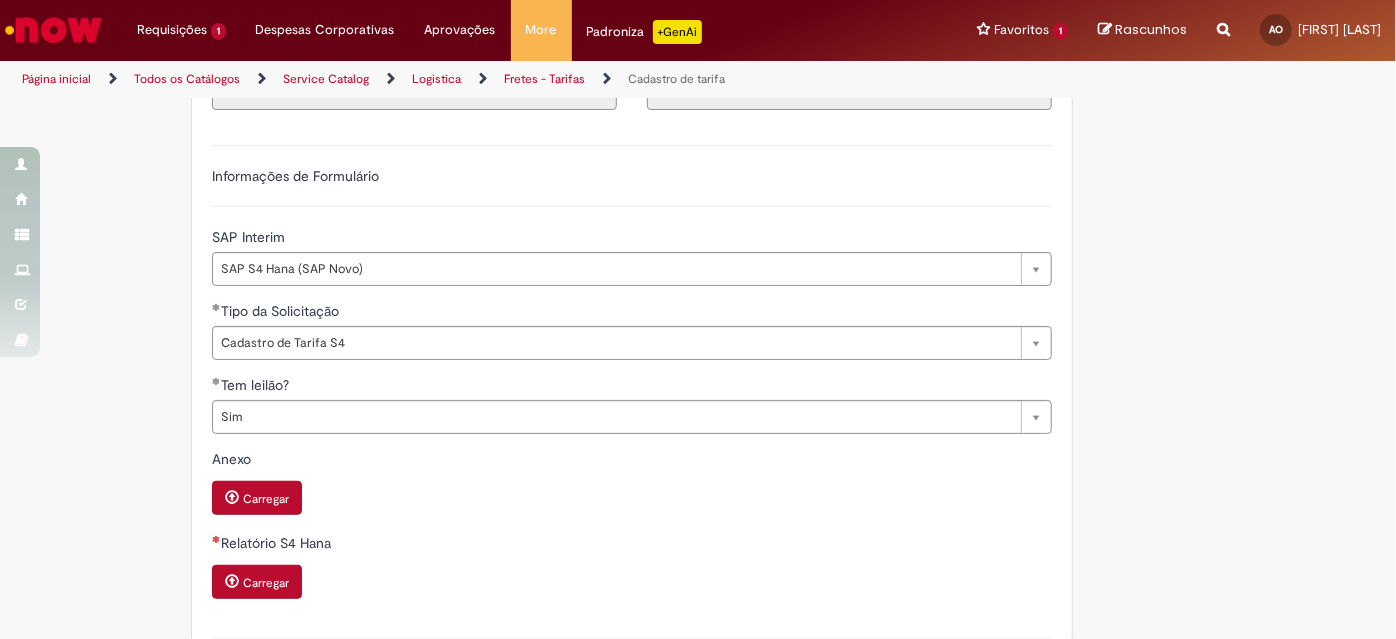 click on "Carregar" at bounding box center [266, 583] 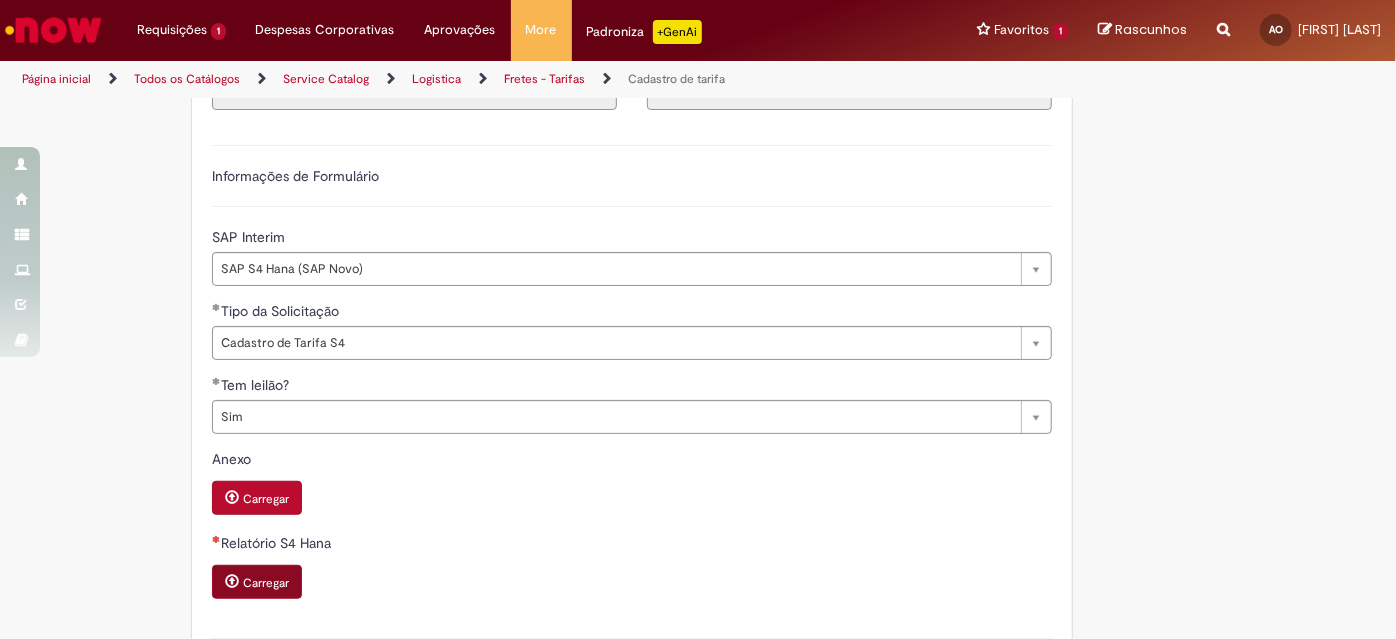 scroll, scrollTop: 454, scrollLeft: 0, axis: vertical 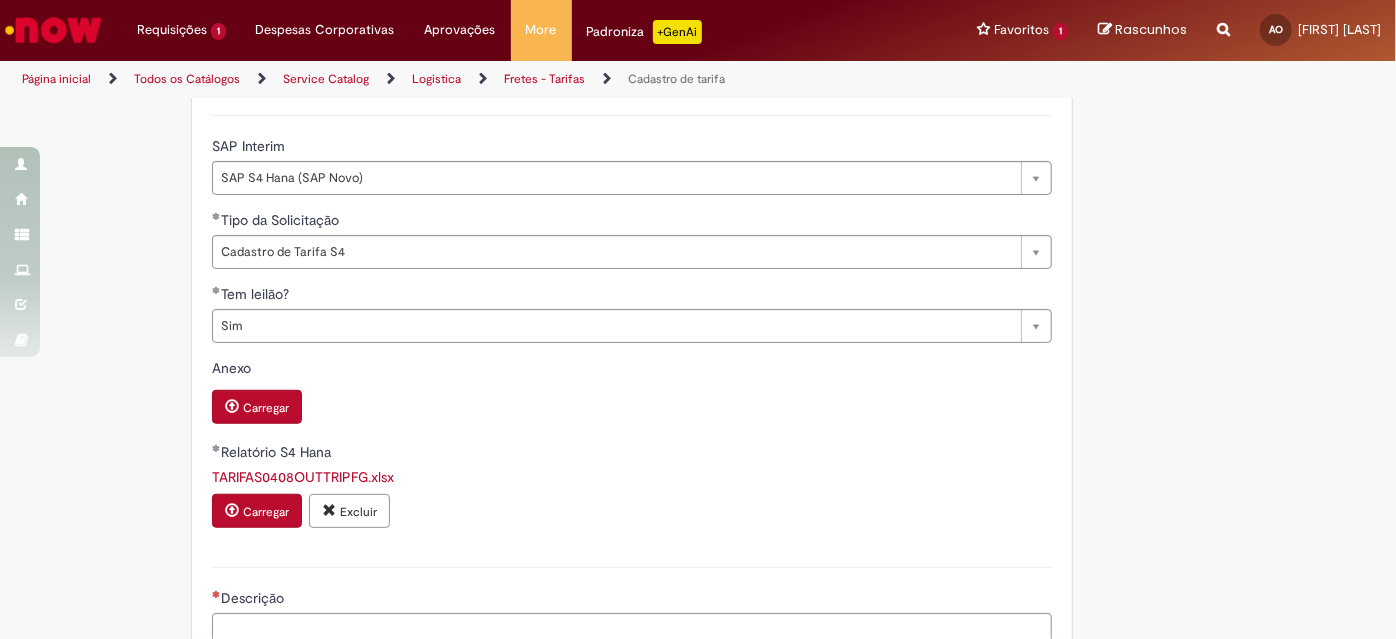 click on "**********" at bounding box center (632, 209) 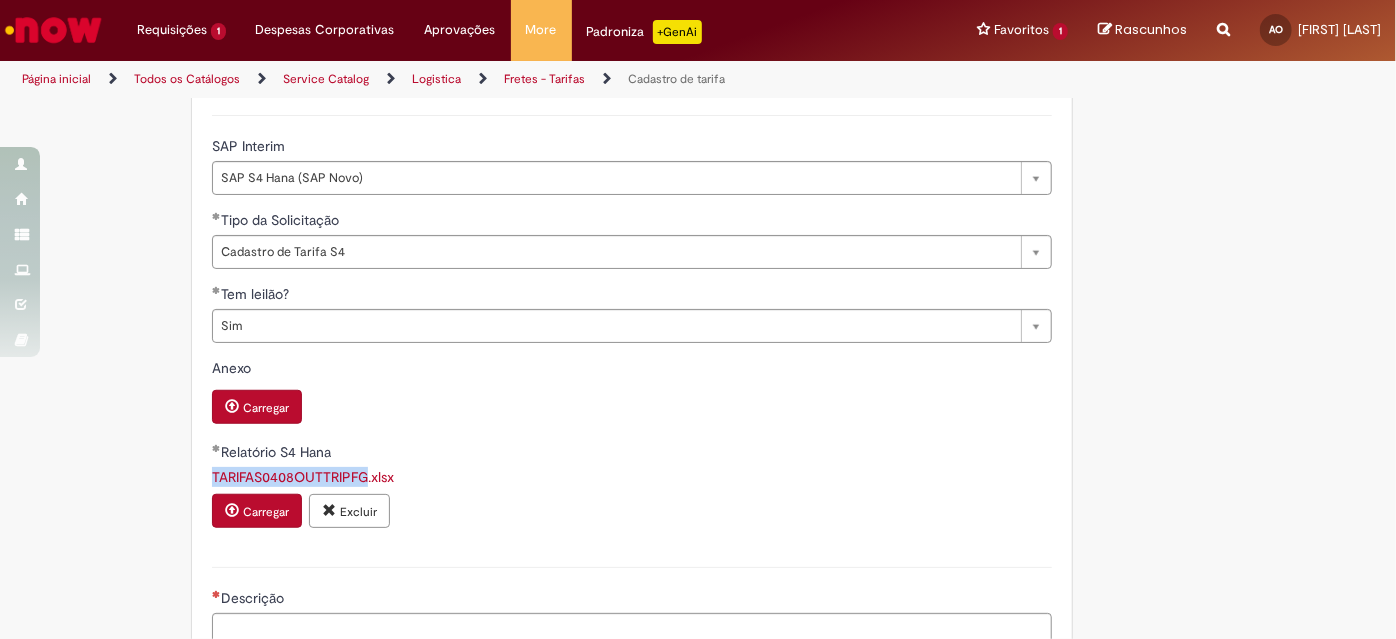 click on "**********" at bounding box center (632, 209) 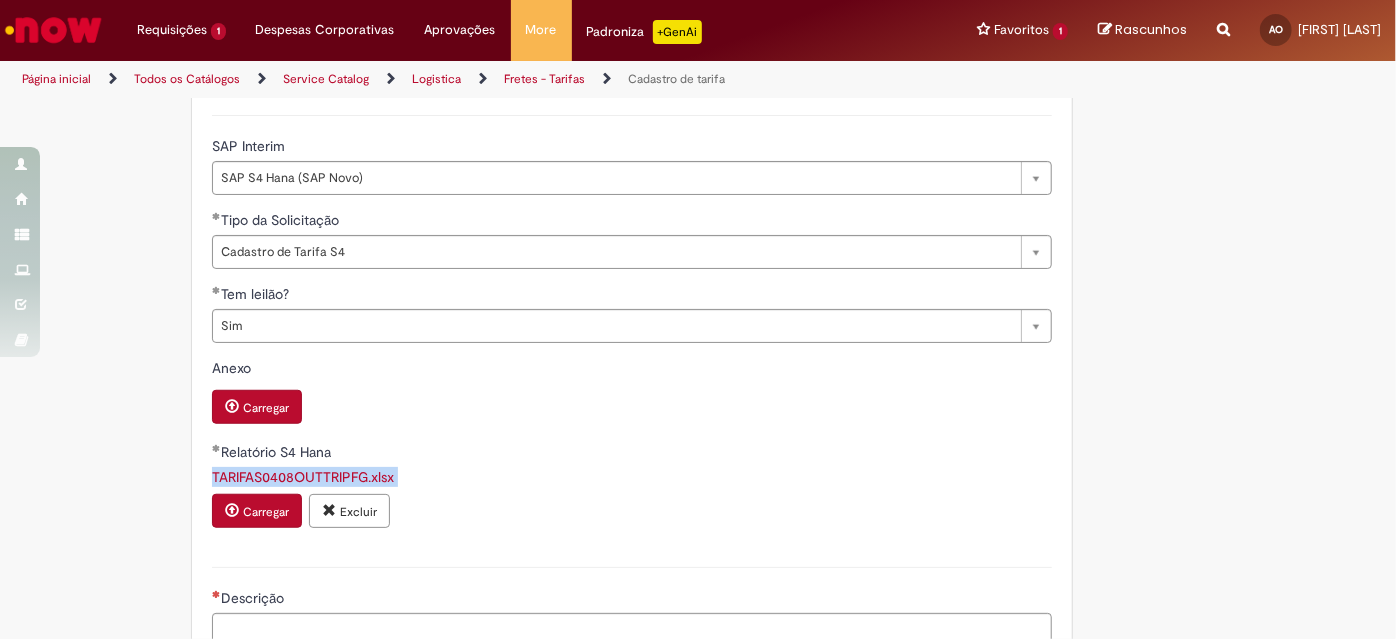 click on "**********" at bounding box center (632, 209) 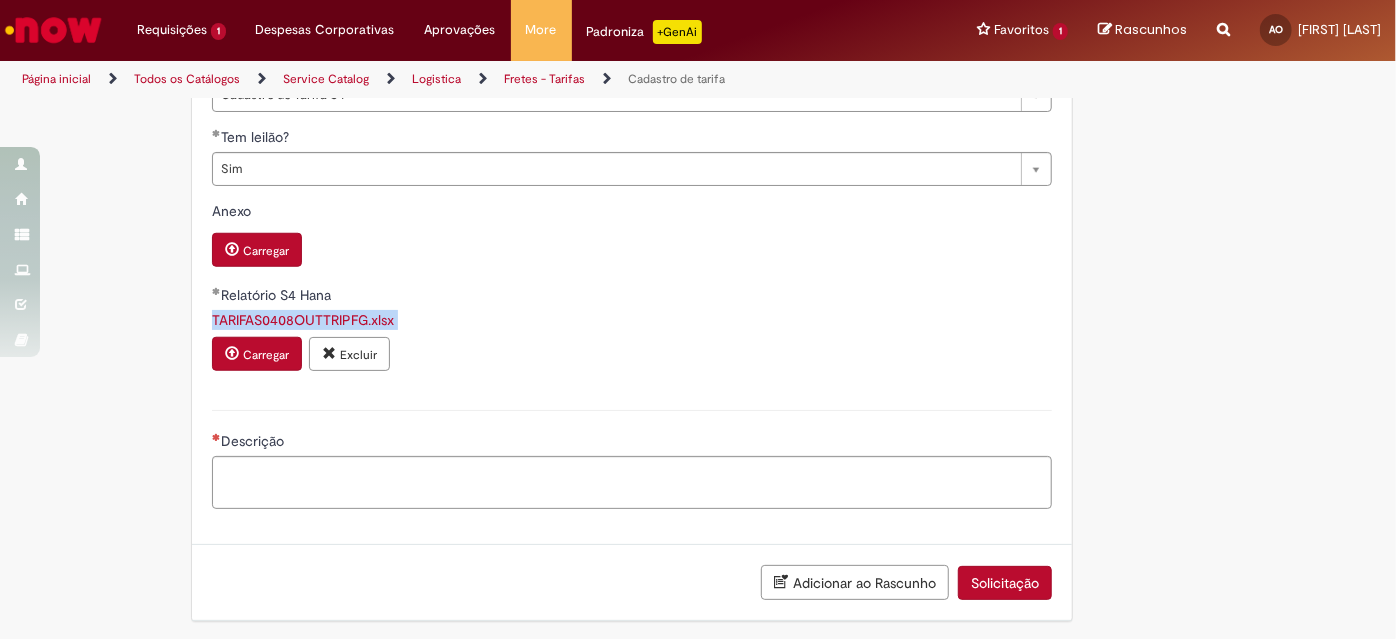 click on "Descrição" at bounding box center (632, 457) 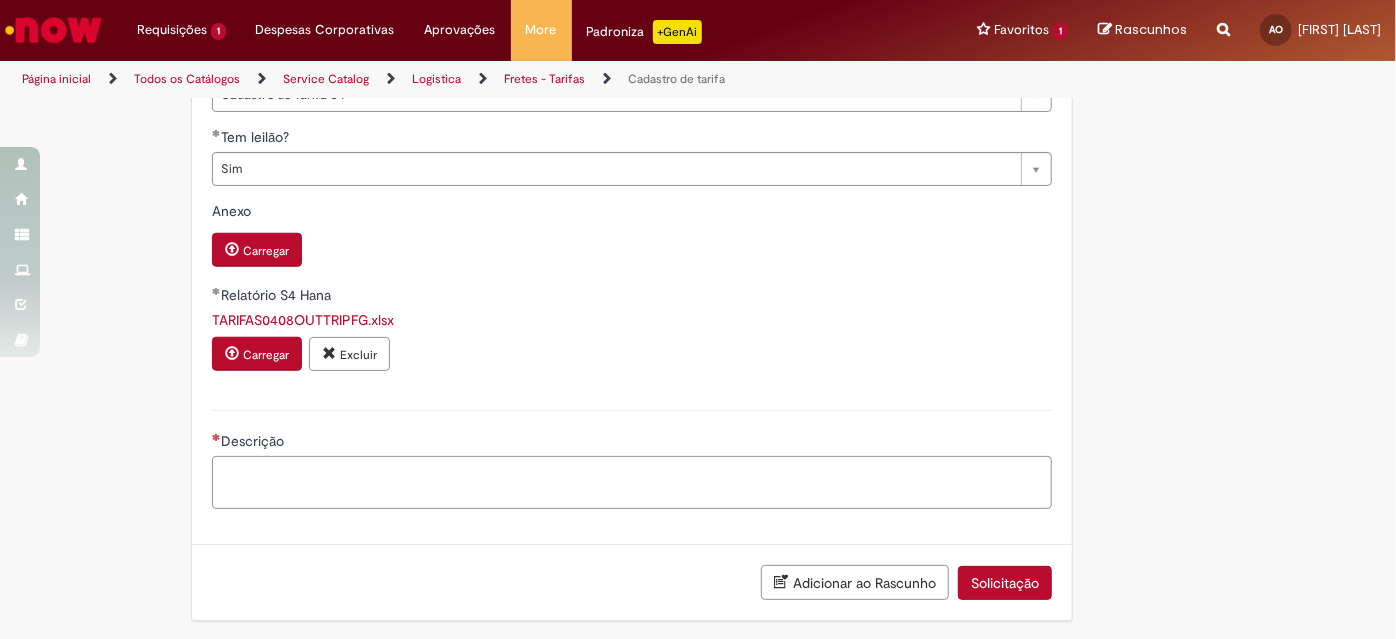 click on "Descrição" at bounding box center [632, 482] 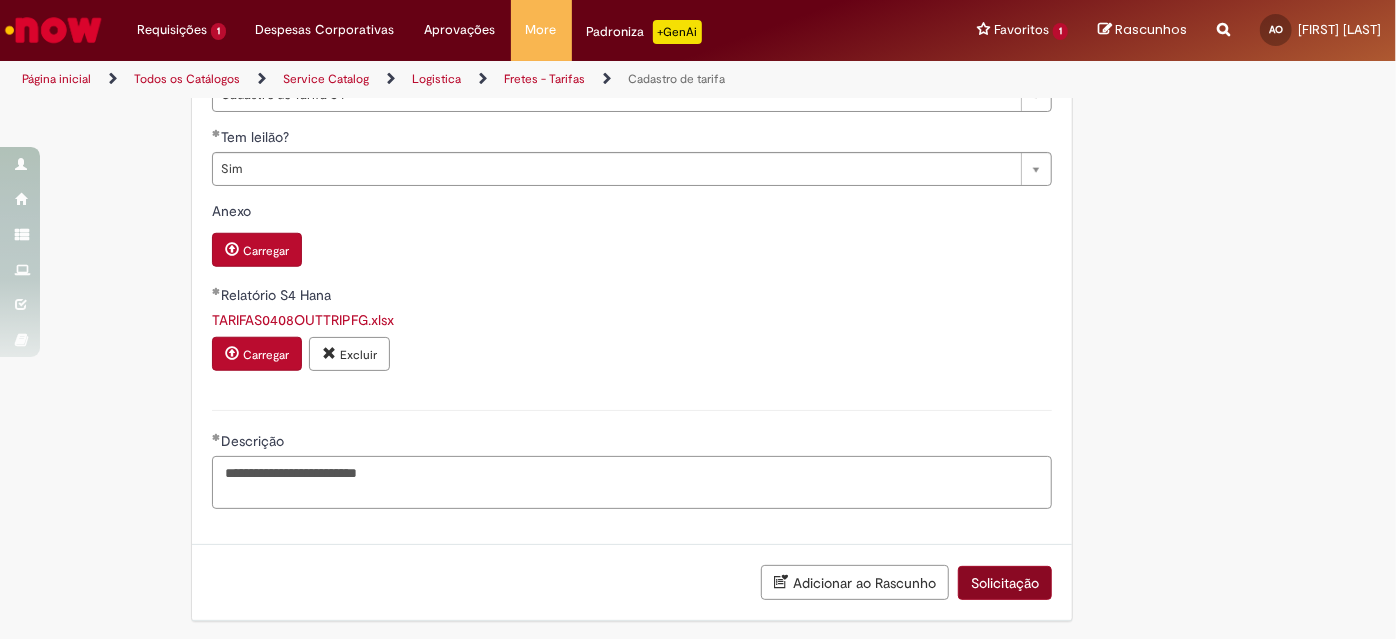 type on "**********" 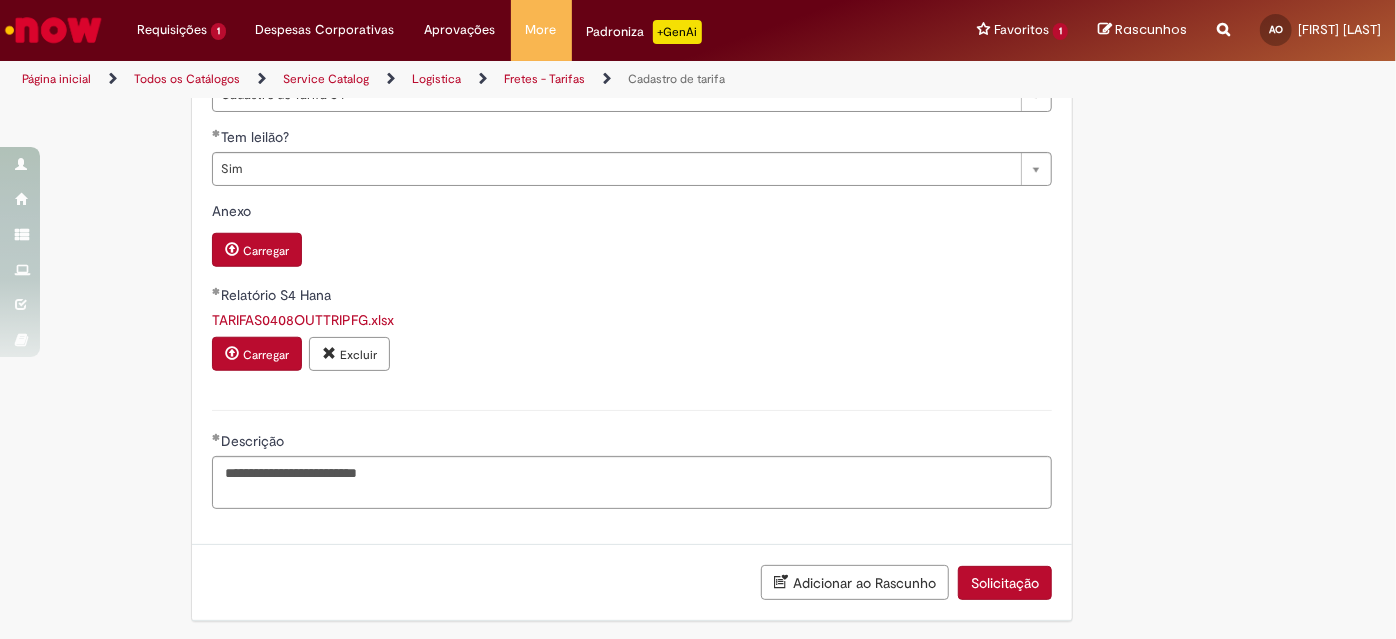 click on "Solicitação" at bounding box center [1005, 583] 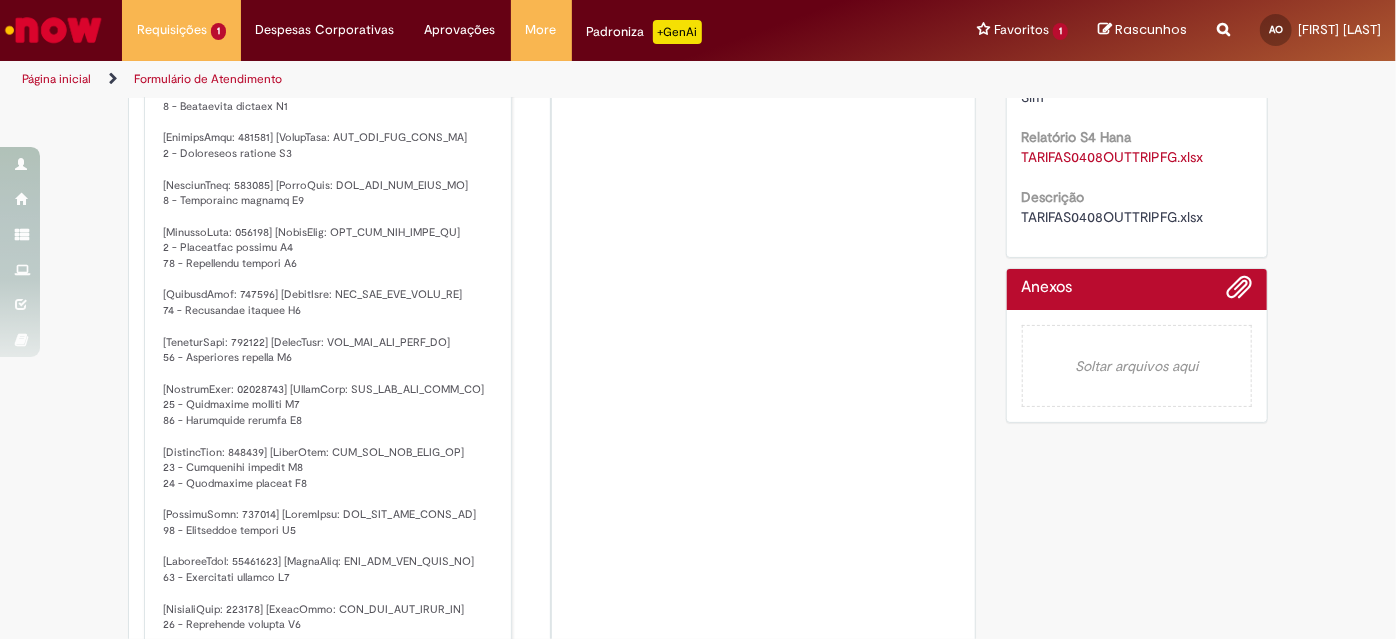 scroll, scrollTop: 0, scrollLeft: 0, axis: both 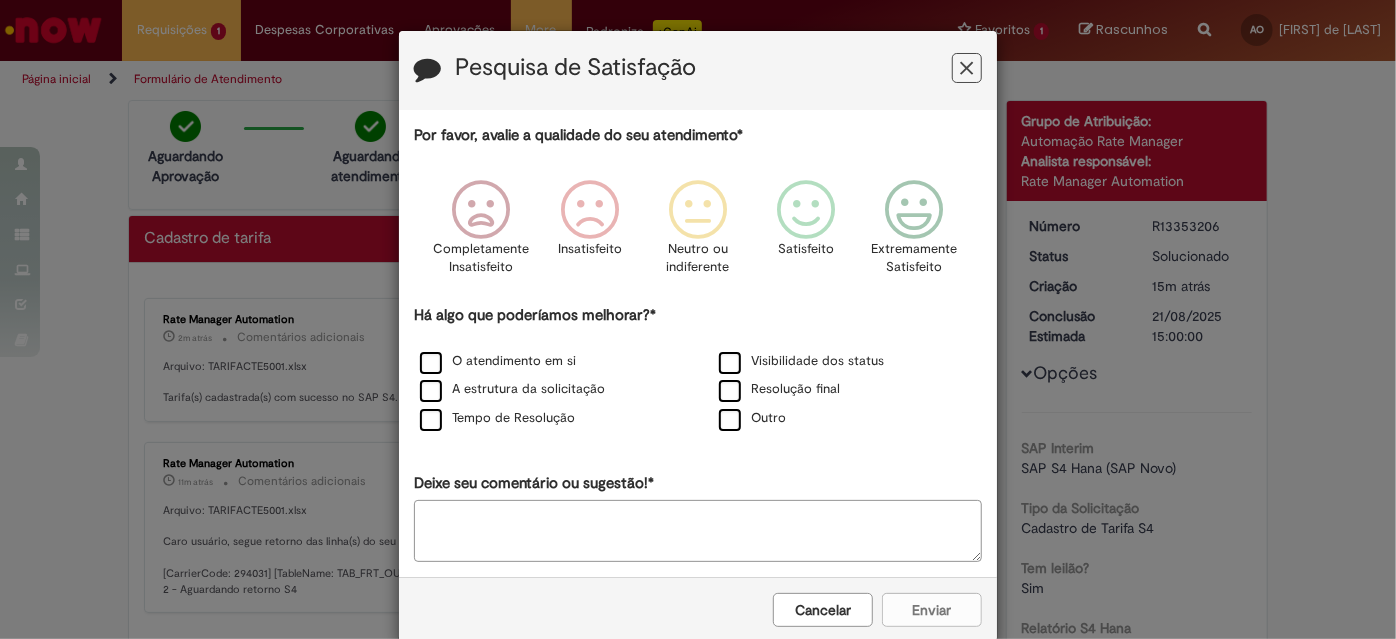 click at bounding box center (967, 68) 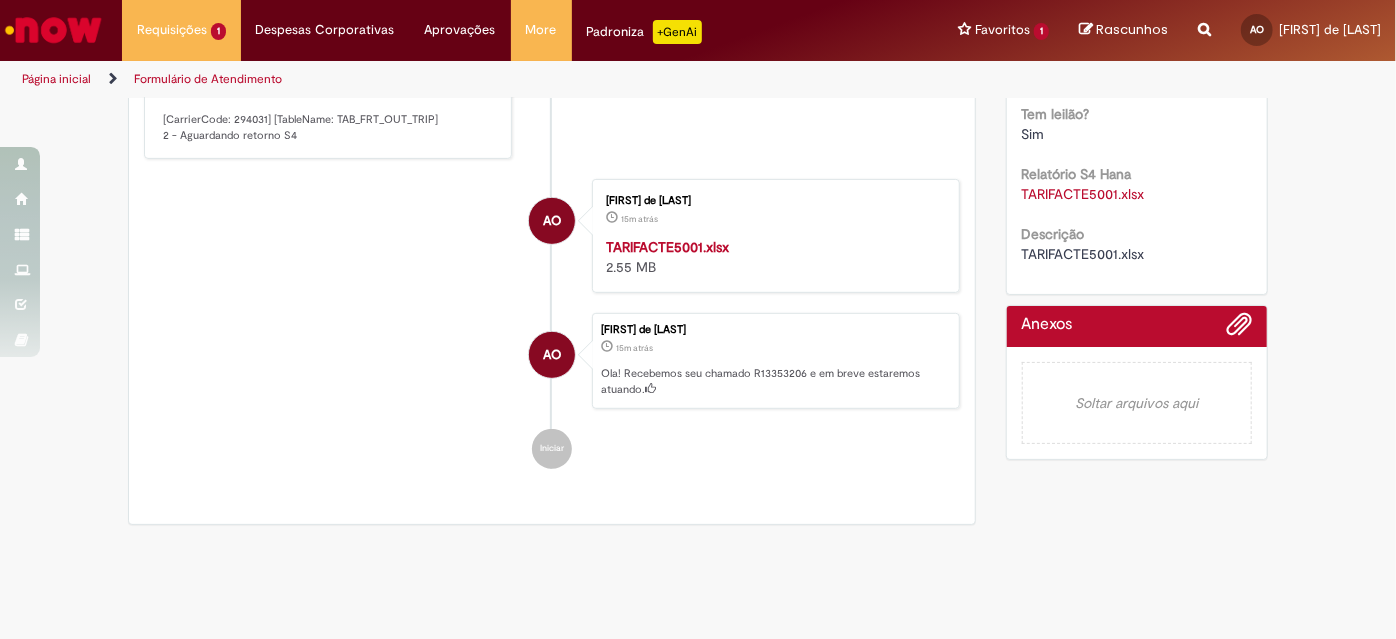scroll, scrollTop: 0, scrollLeft: 0, axis: both 